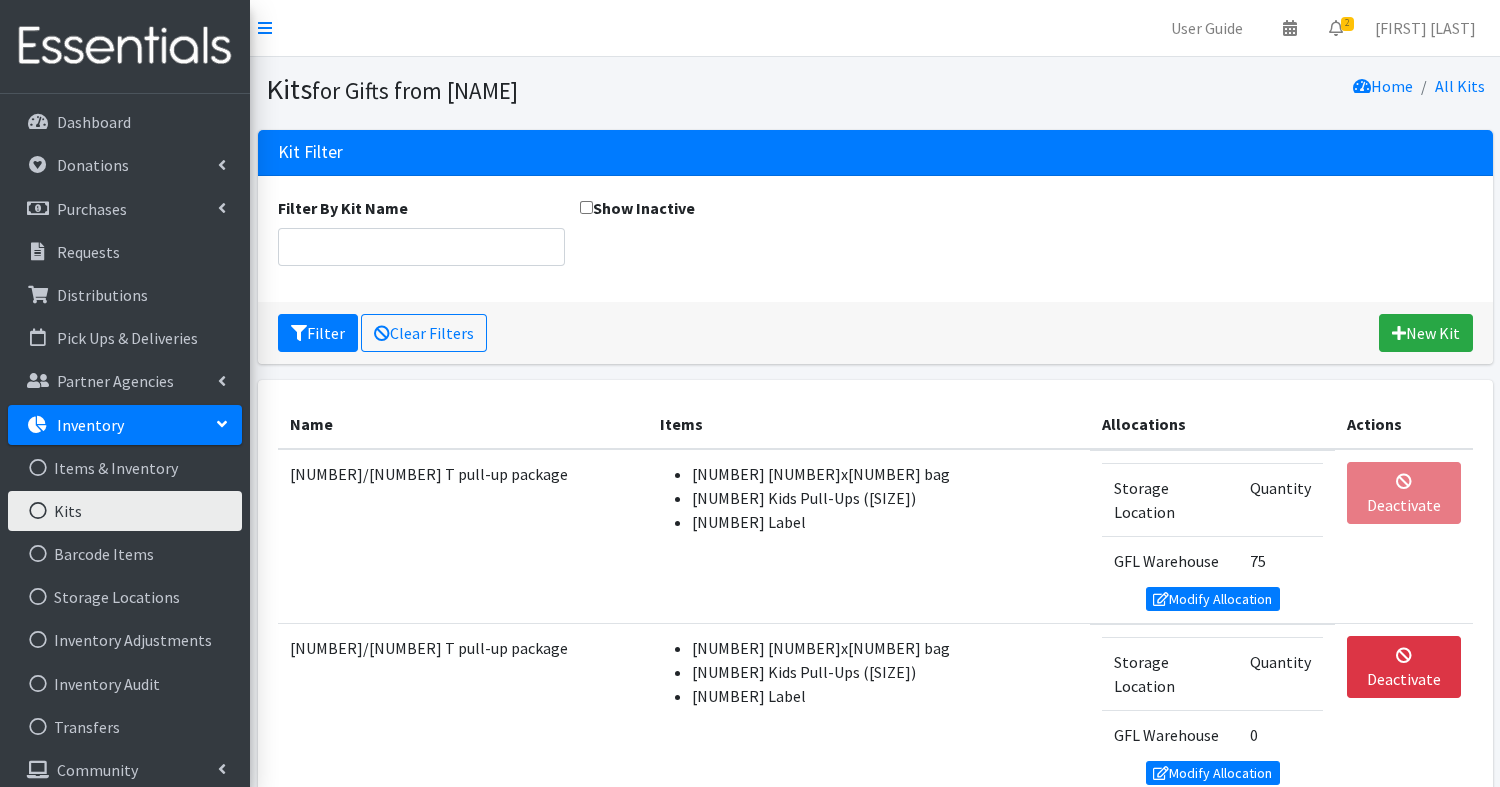 scroll, scrollTop: 3, scrollLeft: 0, axis: vertical 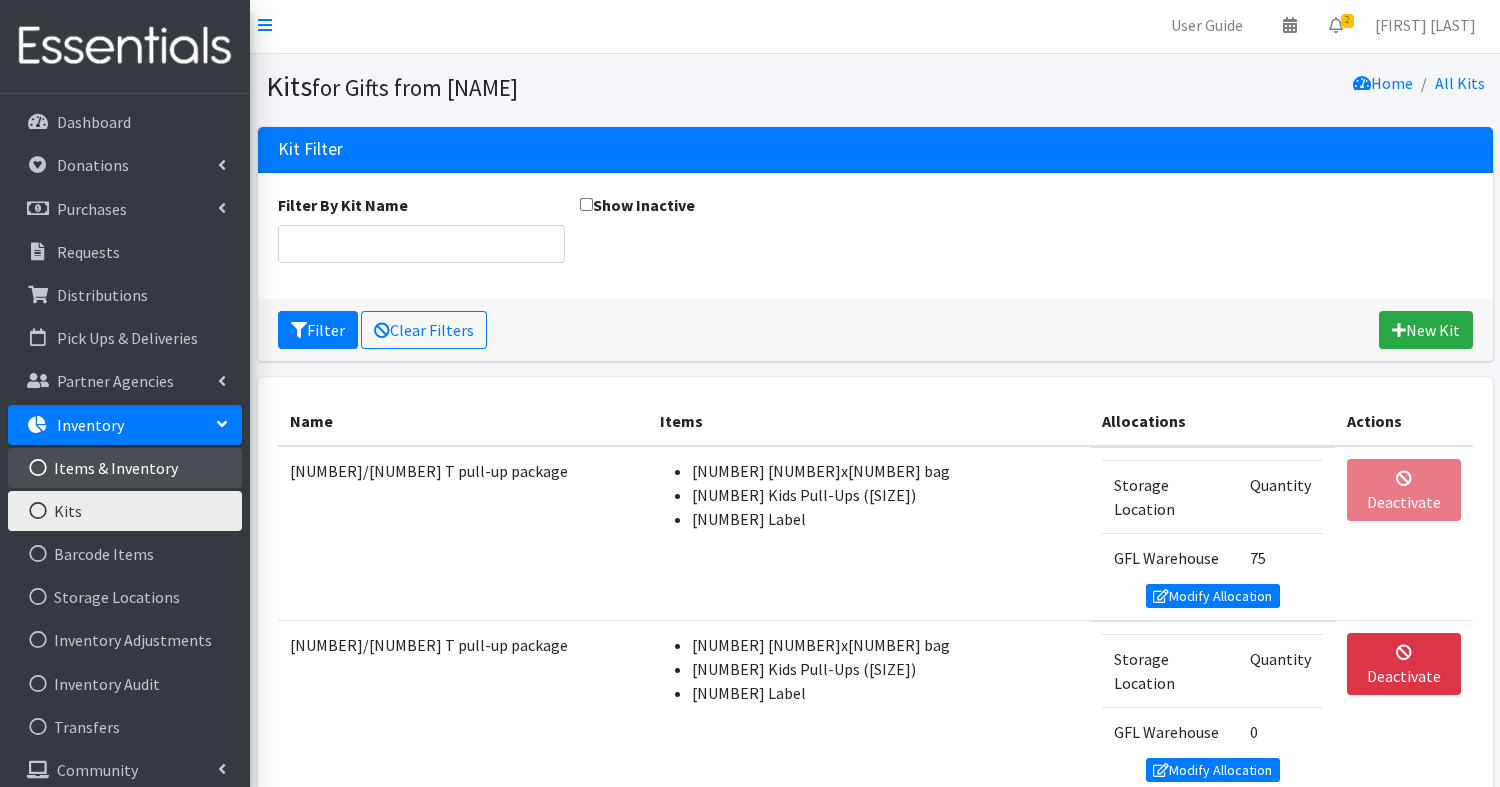 click on "Items & Inventory" at bounding box center (125, 468) 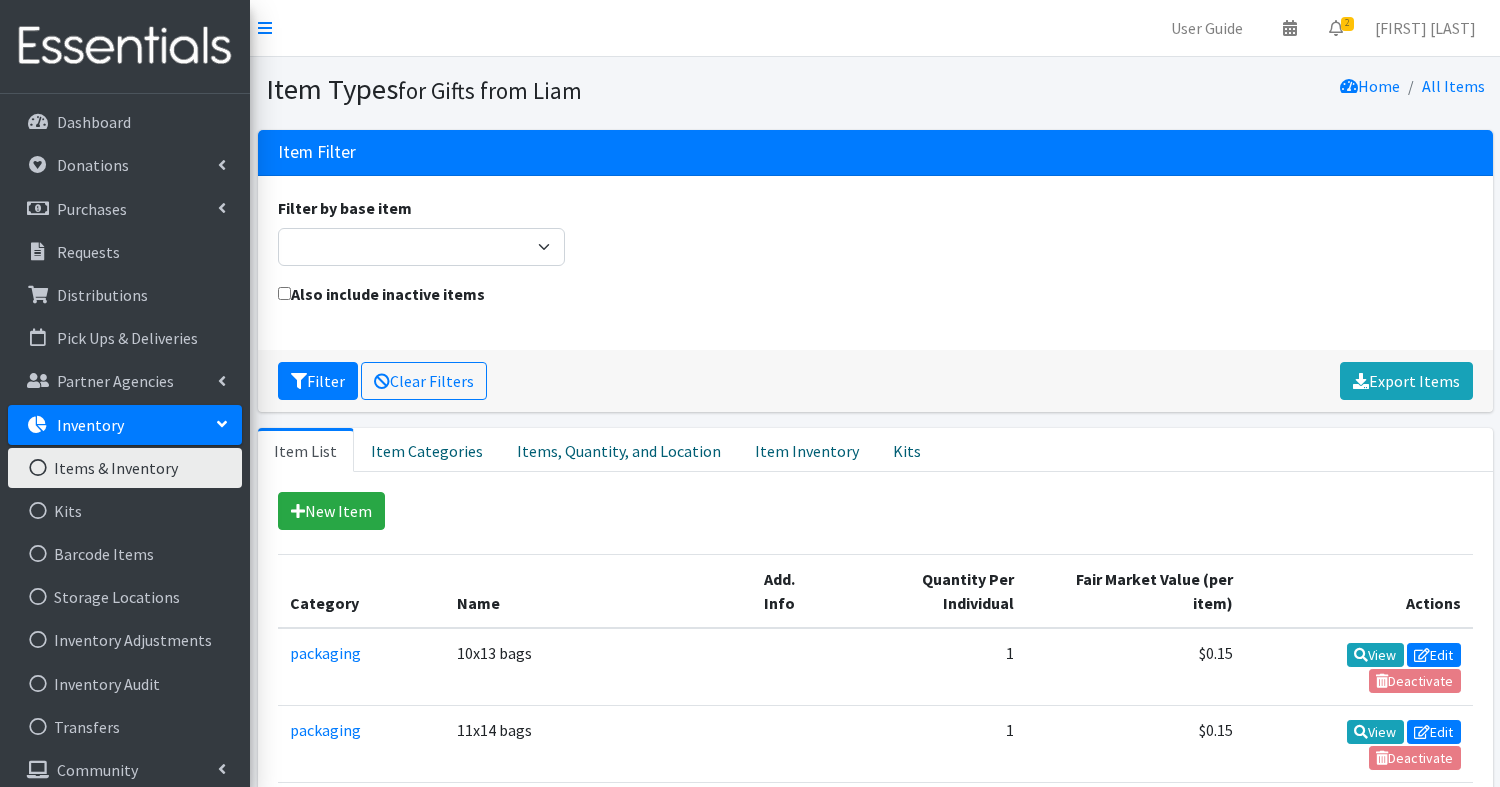 scroll, scrollTop: 0, scrollLeft: 0, axis: both 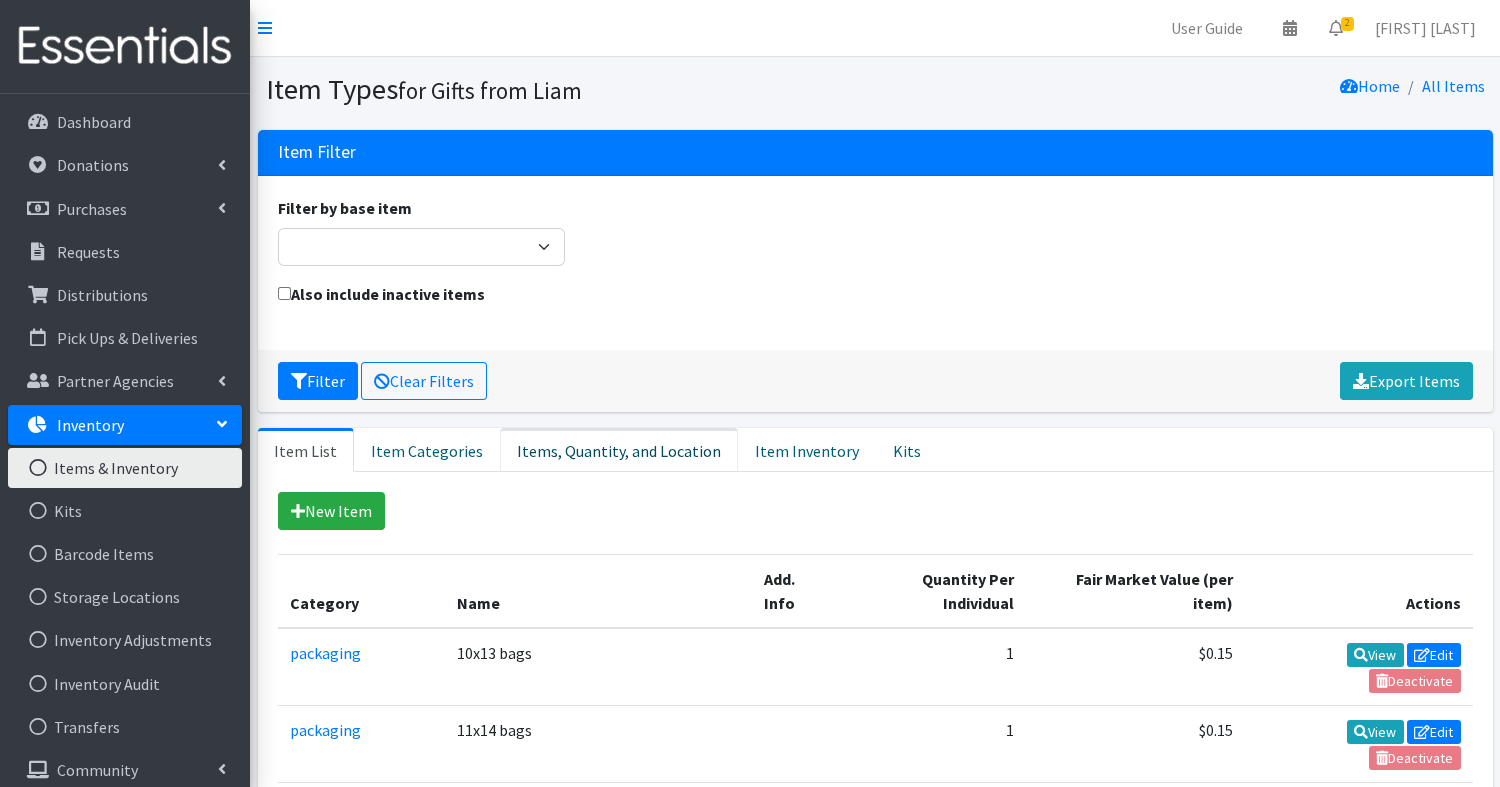 click on "Items,
Quantity, and Location" at bounding box center [619, 450] 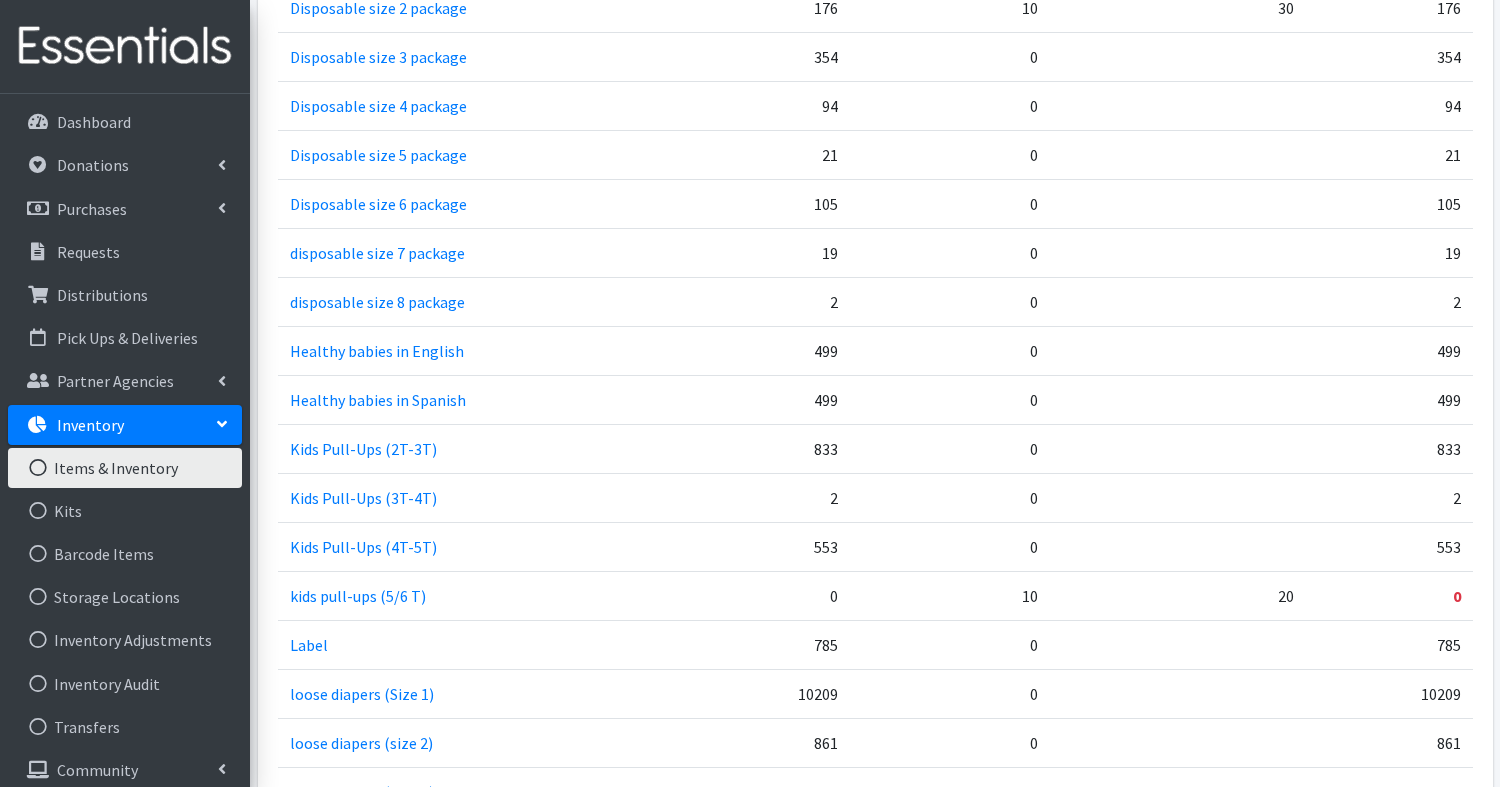 scroll, scrollTop: 1507, scrollLeft: 0, axis: vertical 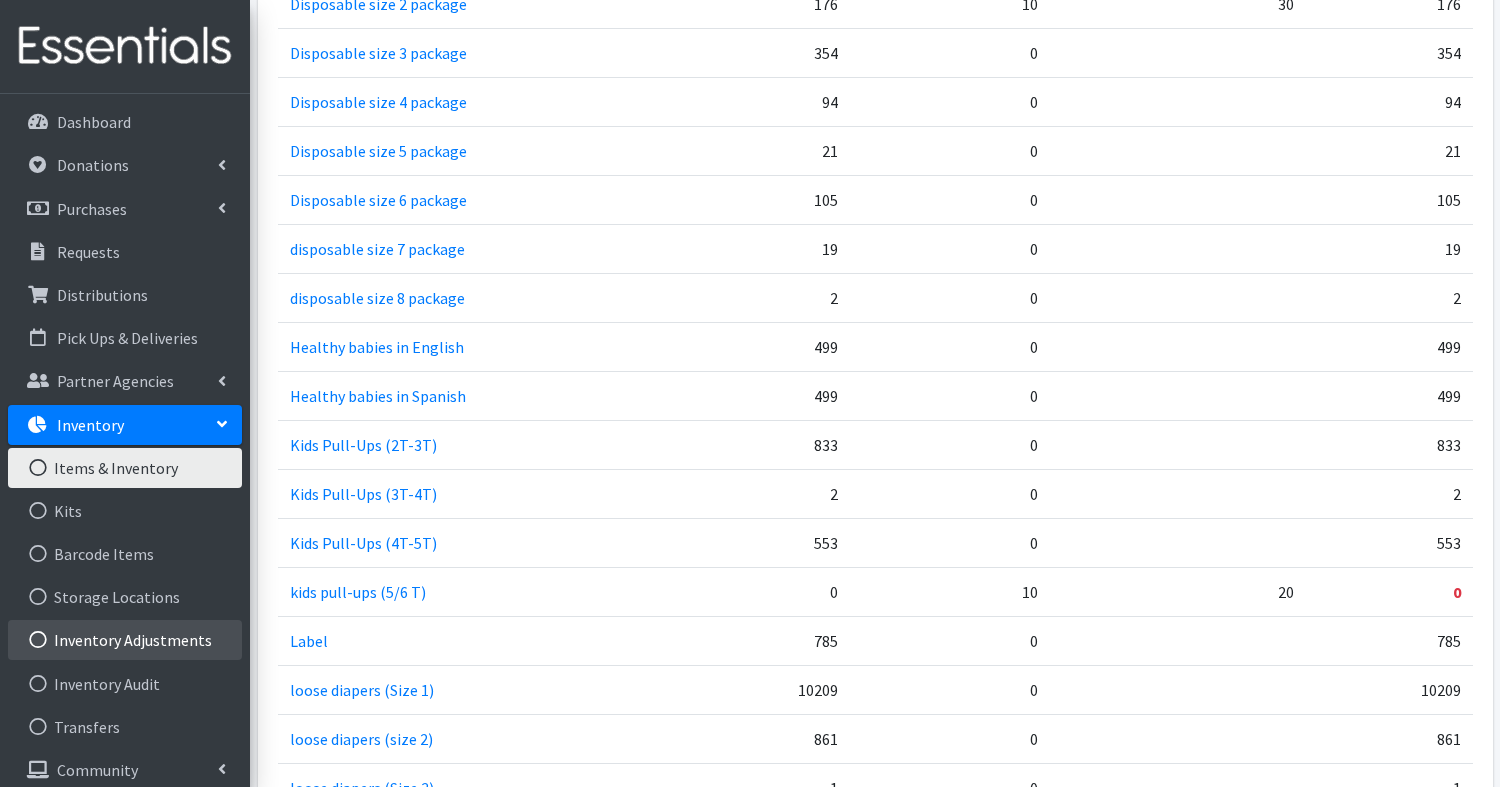 click on "Inventory Adjustments" at bounding box center [125, 640] 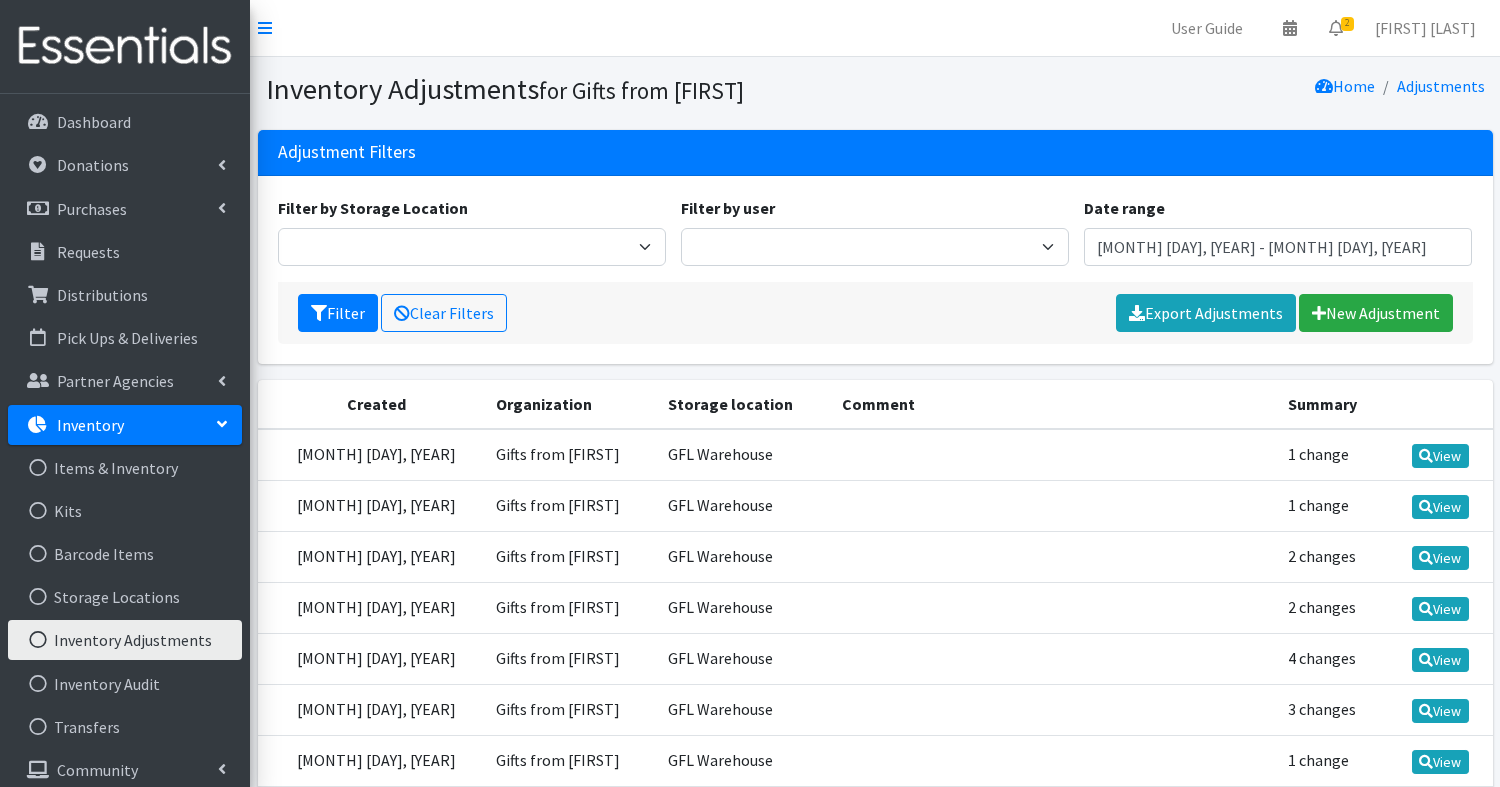 scroll, scrollTop: 0, scrollLeft: 0, axis: both 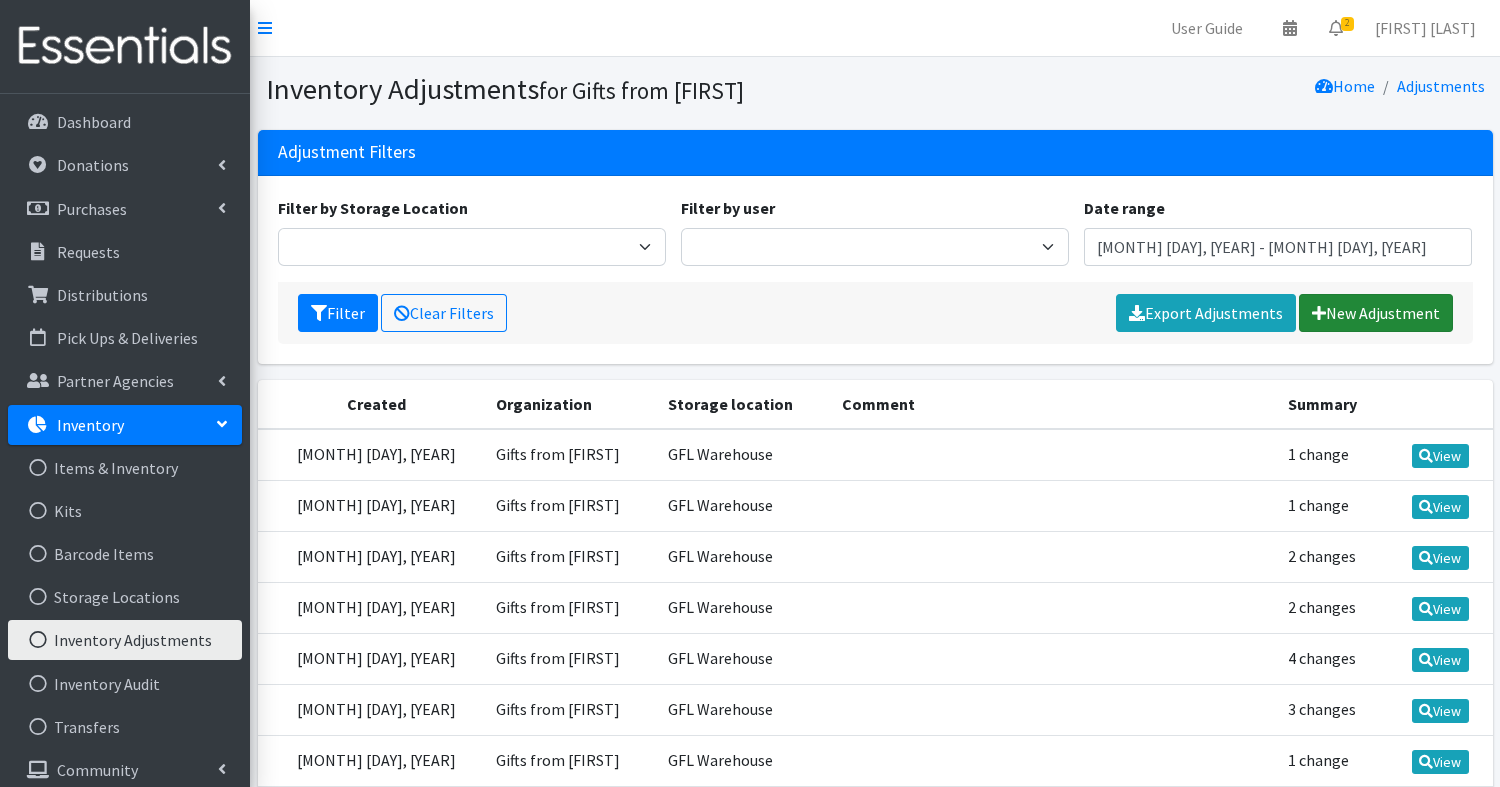 click on "New Adjustment" at bounding box center (1376, 313) 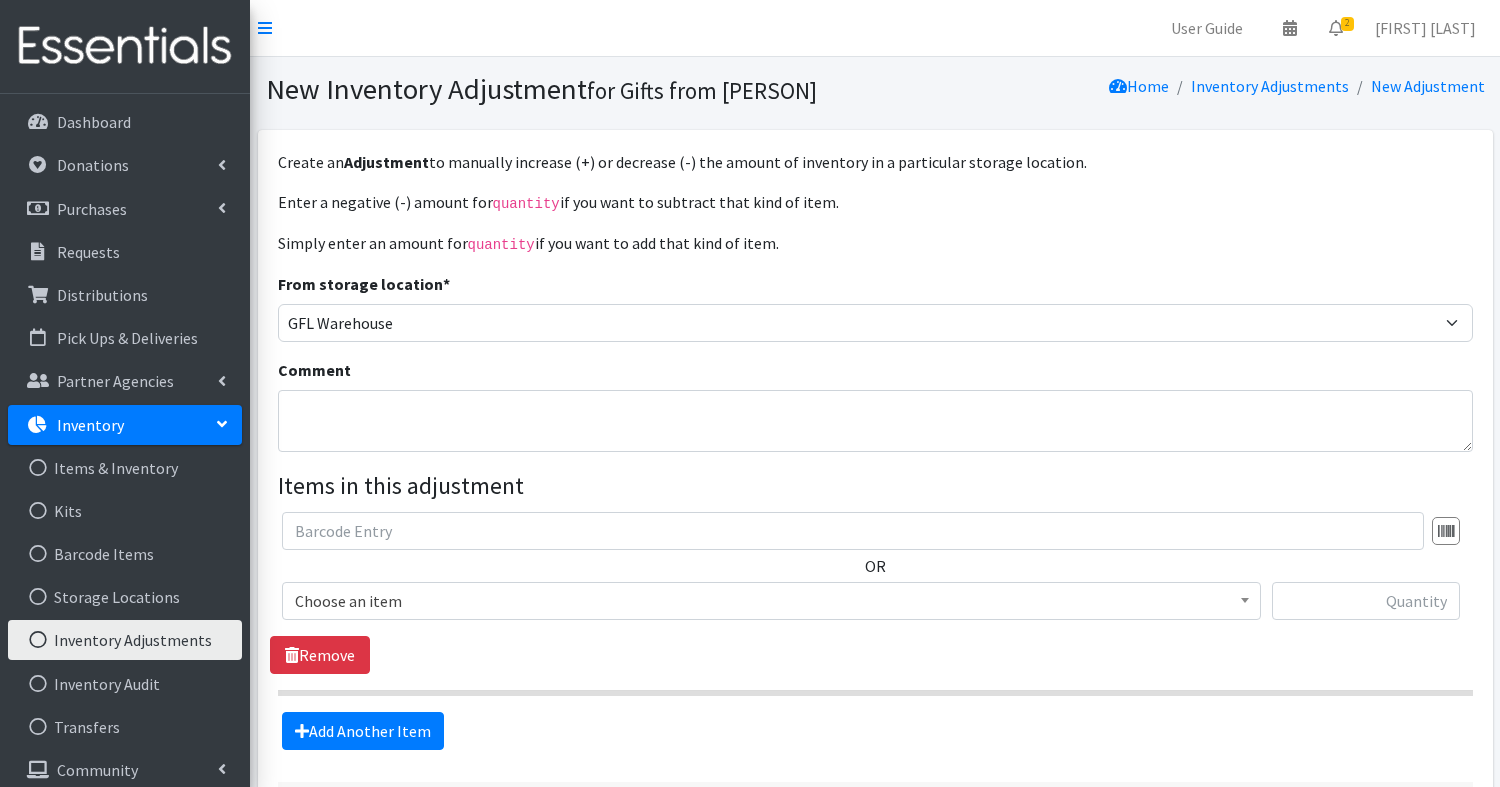 scroll, scrollTop: 0, scrollLeft: 0, axis: both 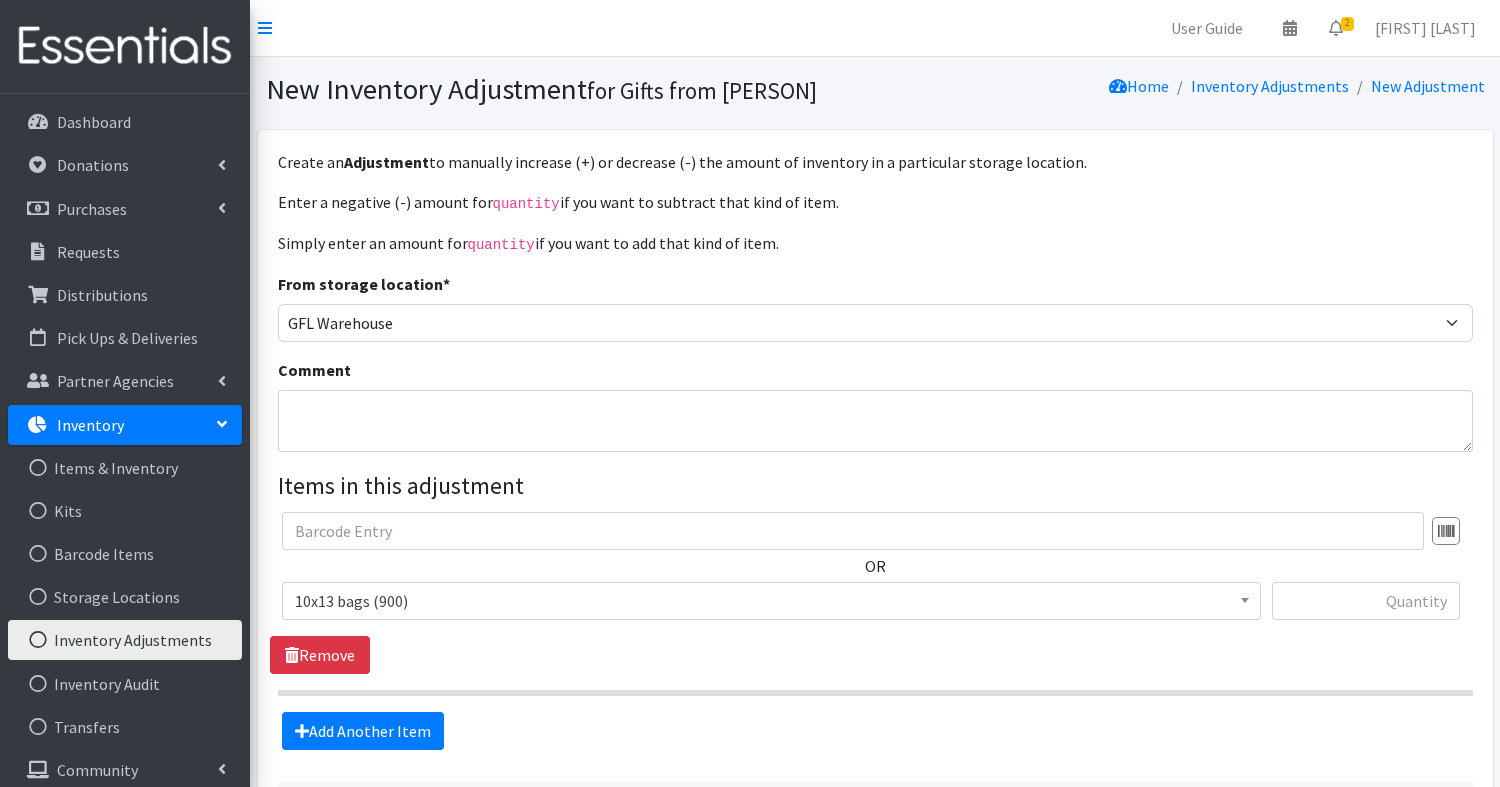 click on "10x13 bags (900)" at bounding box center [771, 601] 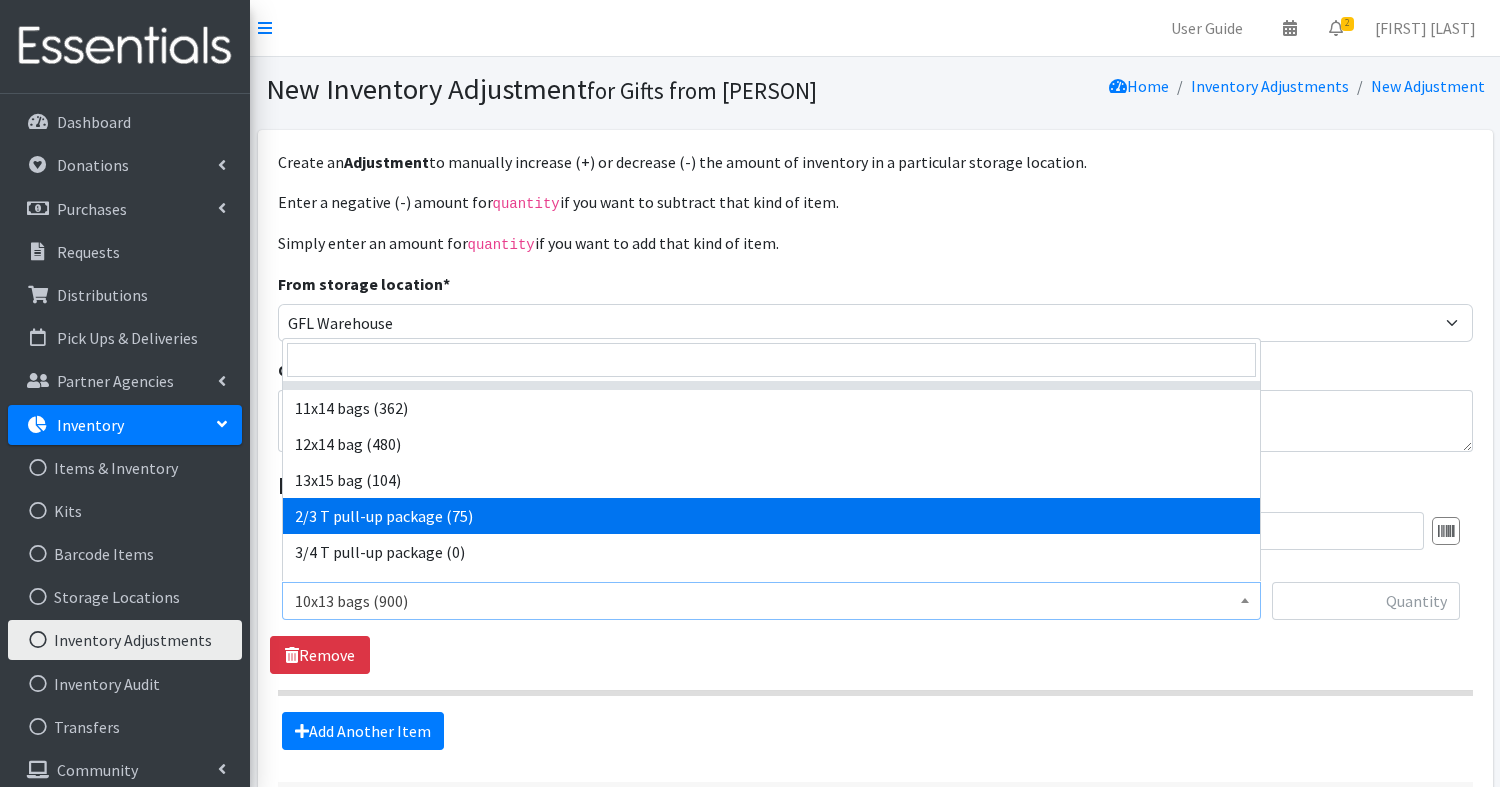 scroll, scrollTop: 39, scrollLeft: 0, axis: vertical 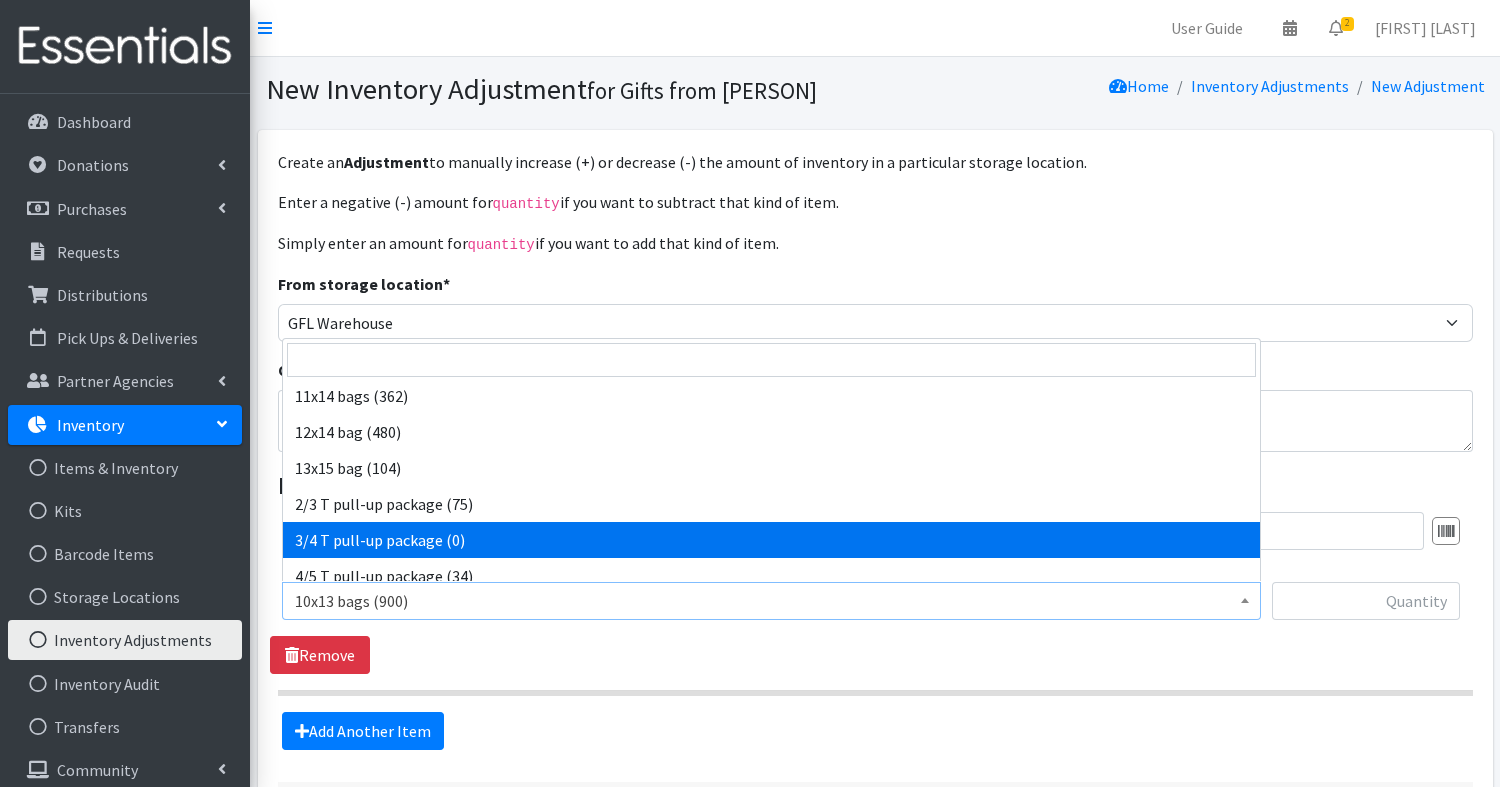 select on "15155" 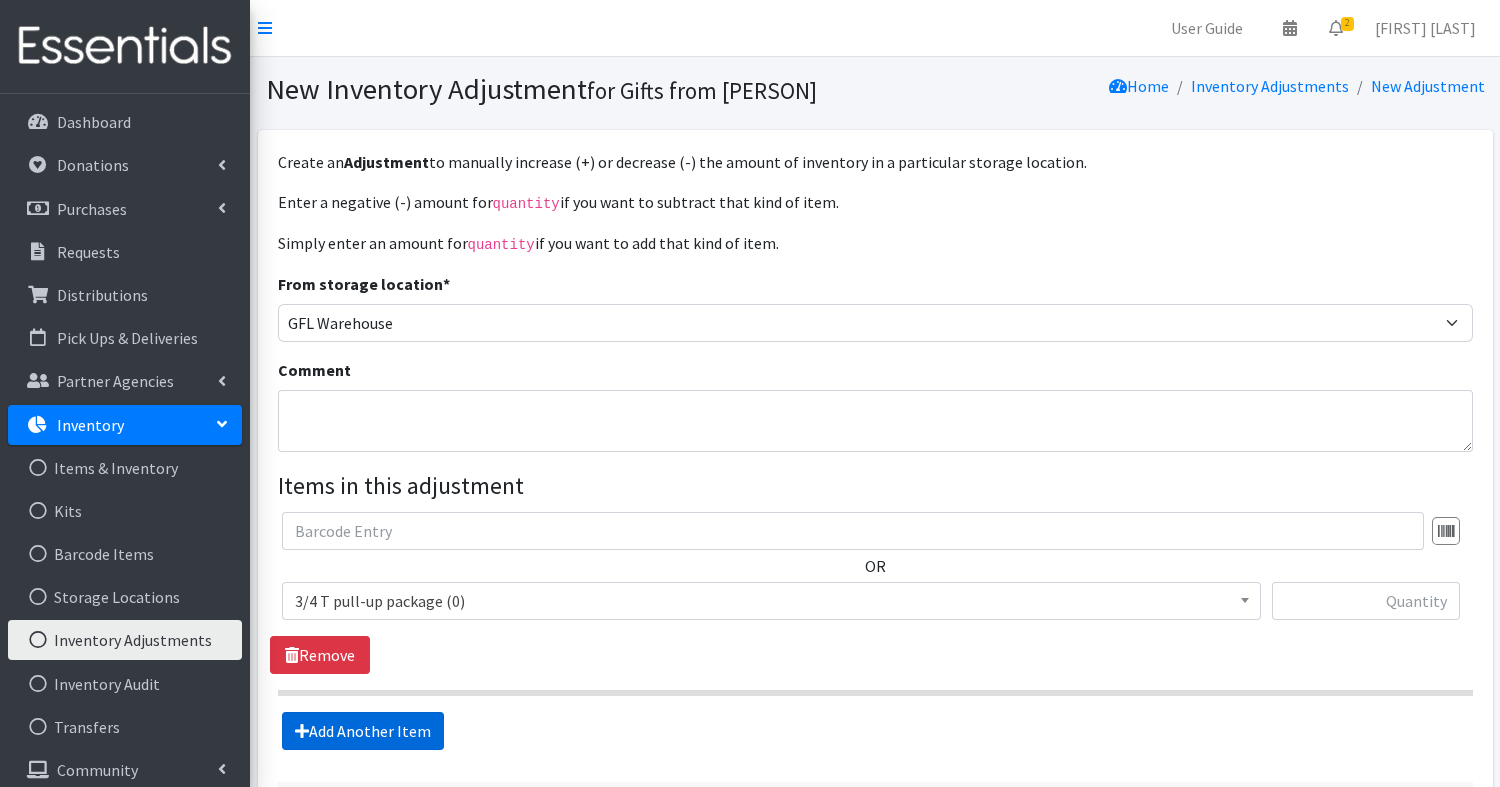 click on "Add Another Item" at bounding box center [363, 731] 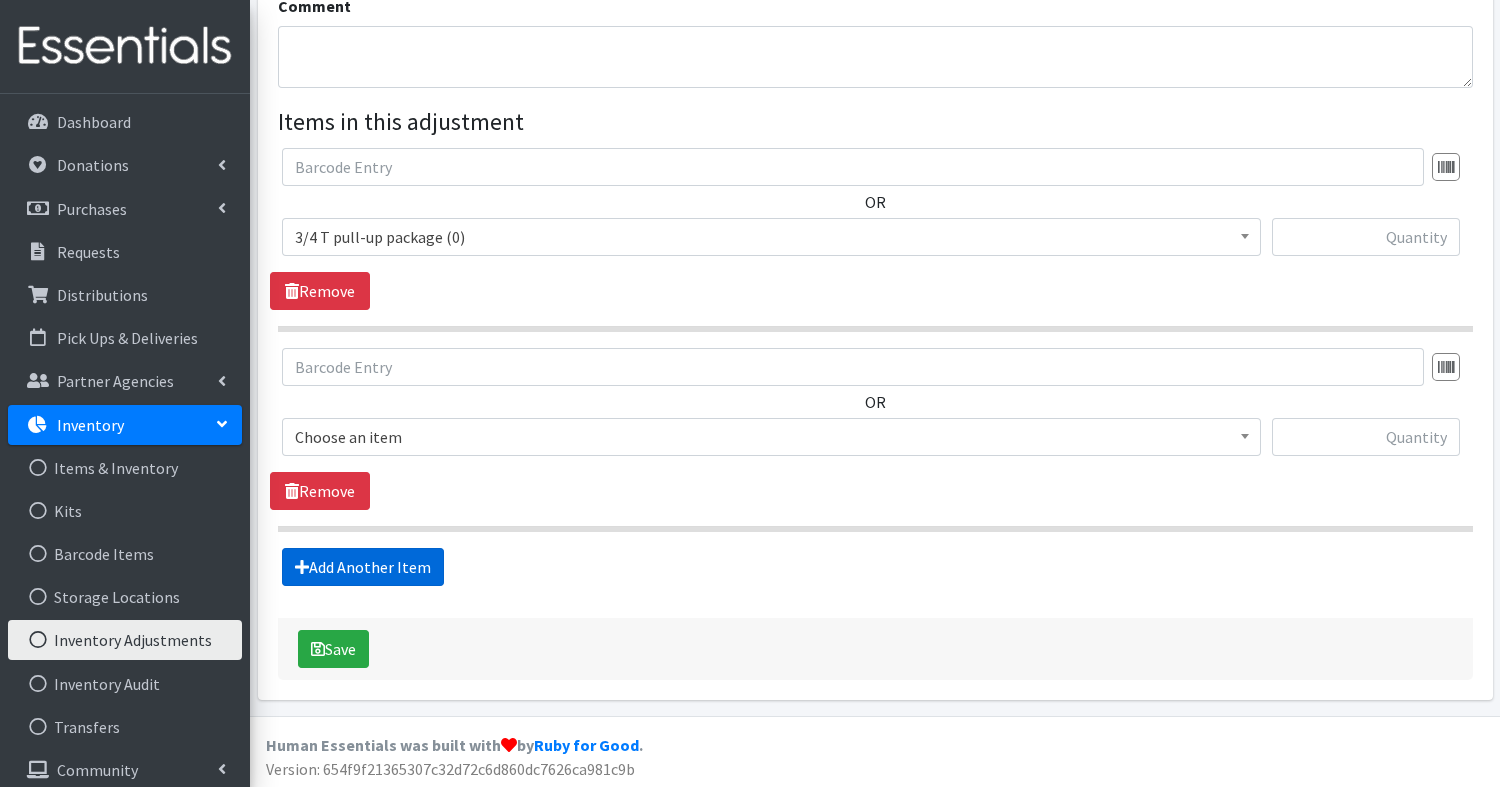 scroll, scrollTop: 364, scrollLeft: 0, axis: vertical 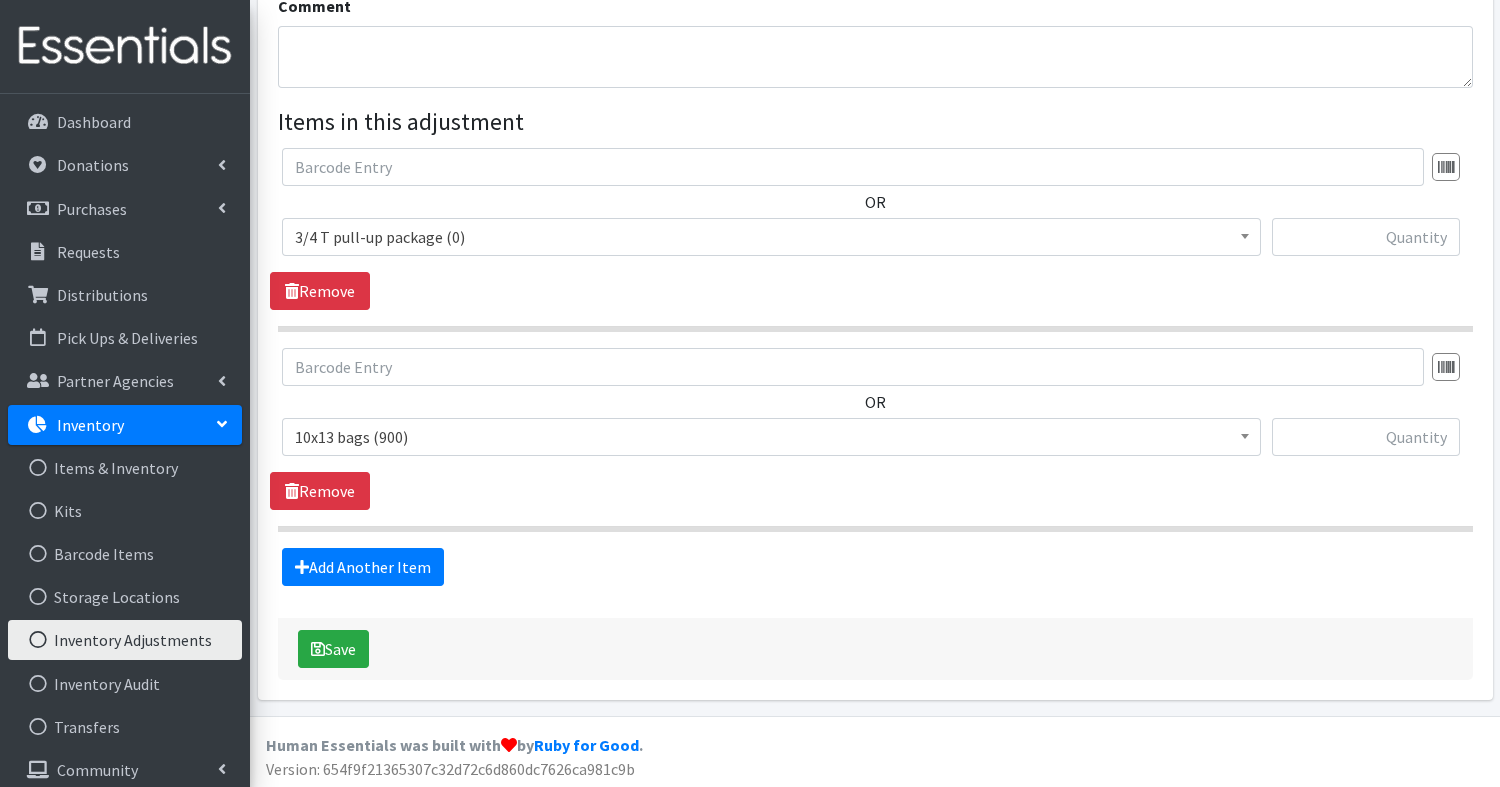 click on "10x13 bags (900)" at bounding box center (771, 437) 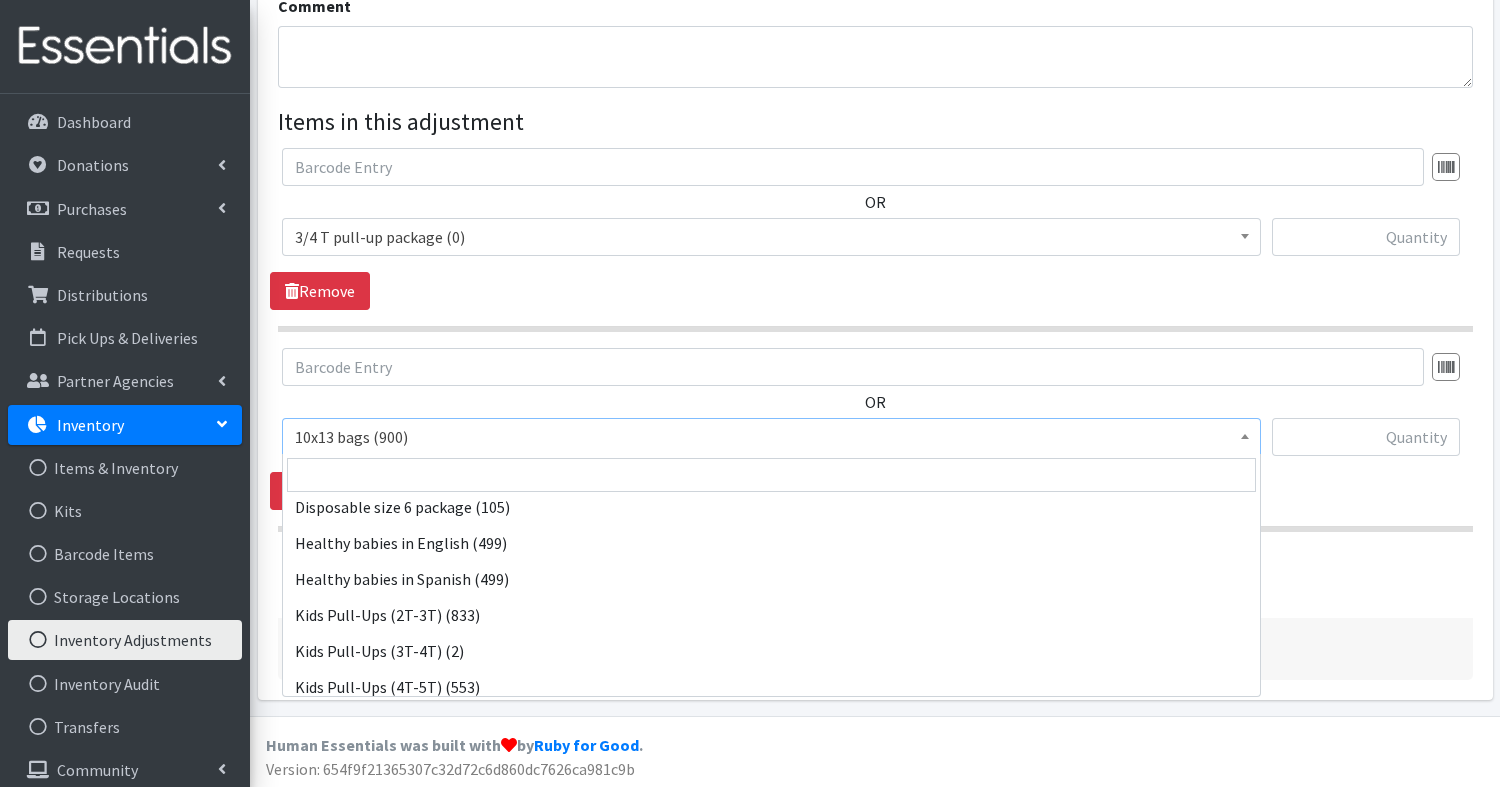 scroll, scrollTop: 789, scrollLeft: 0, axis: vertical 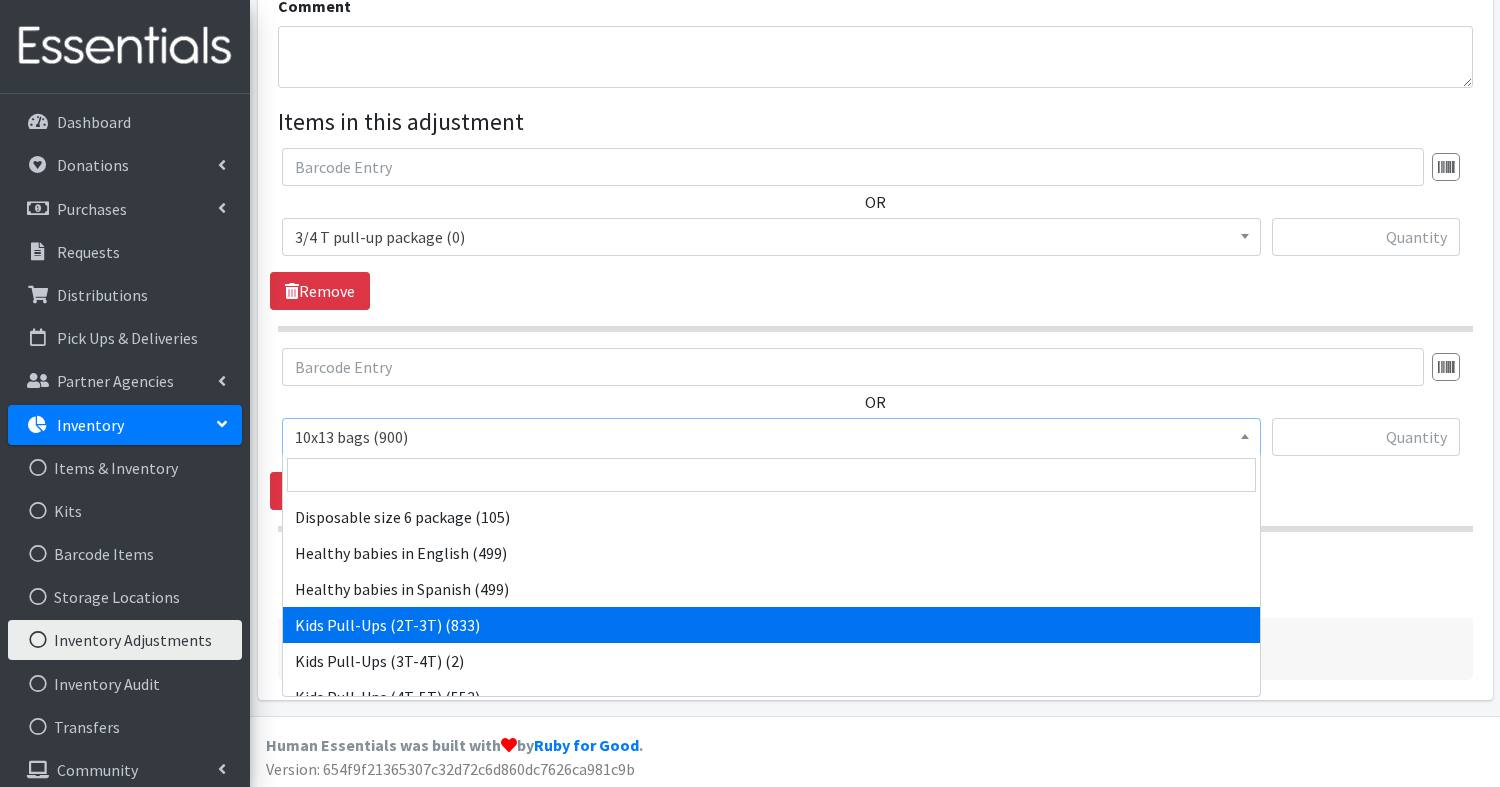 select on "14045" 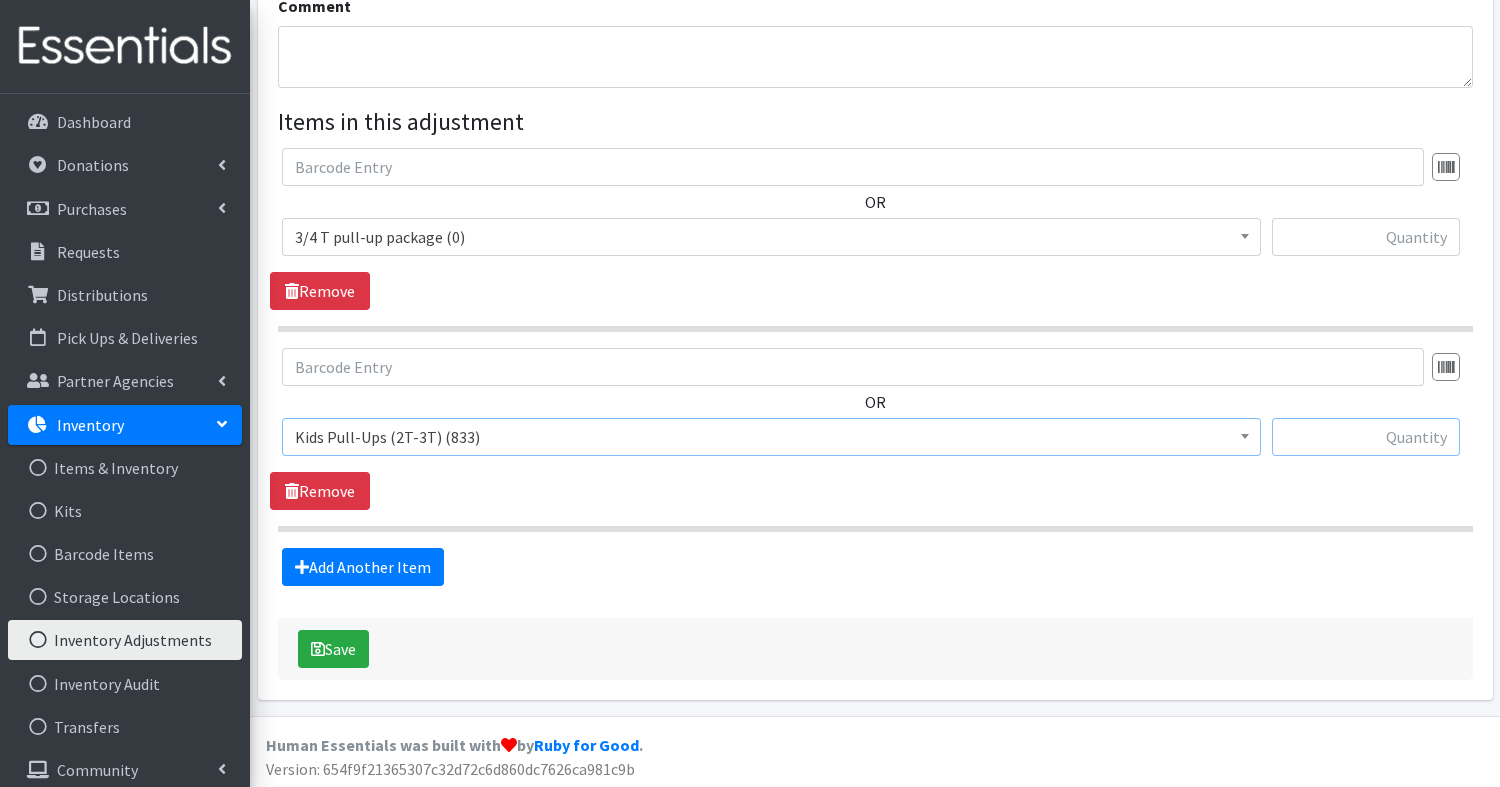 click at bounding box center [1366, 437] 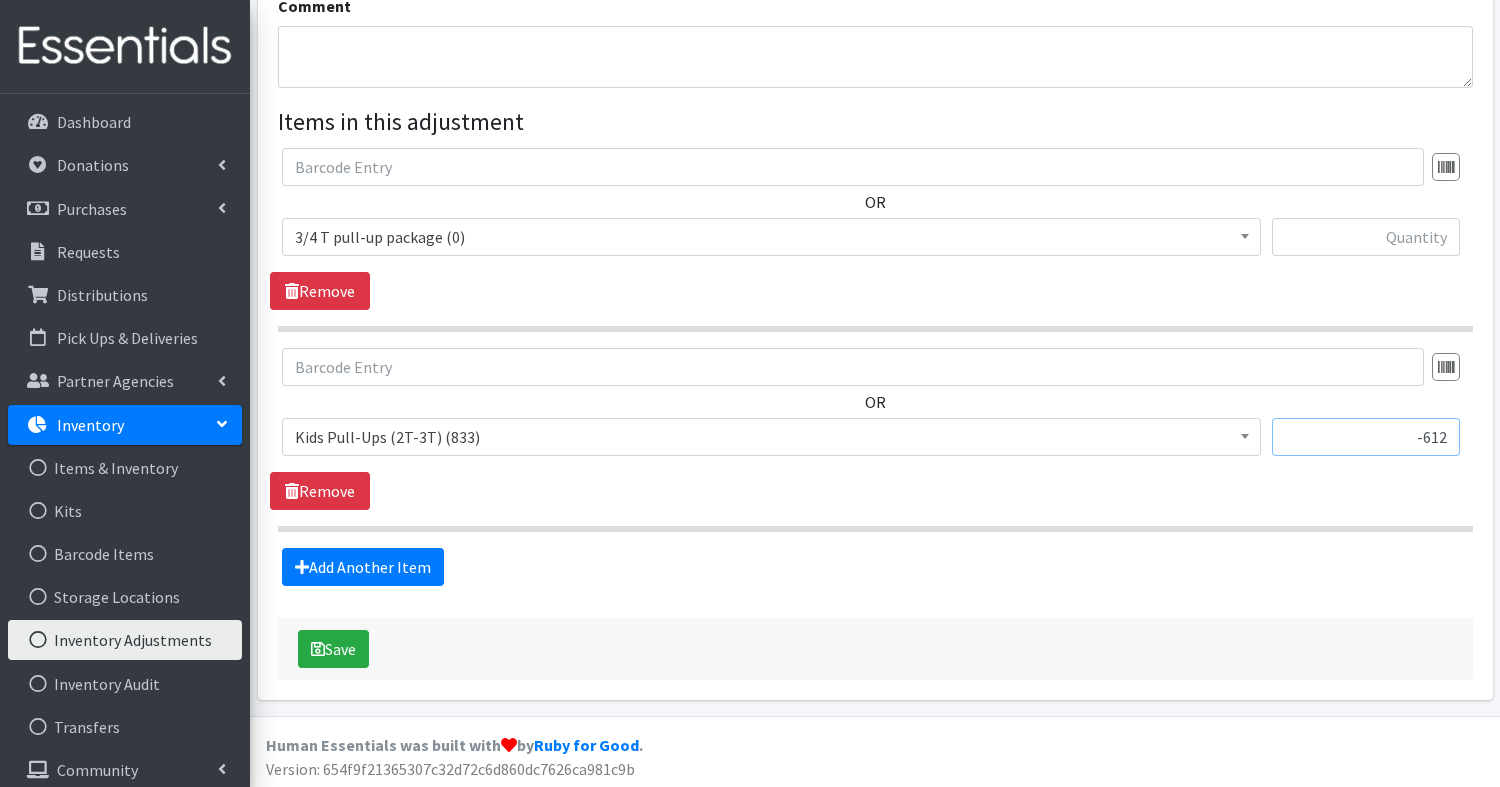 type on "-612" 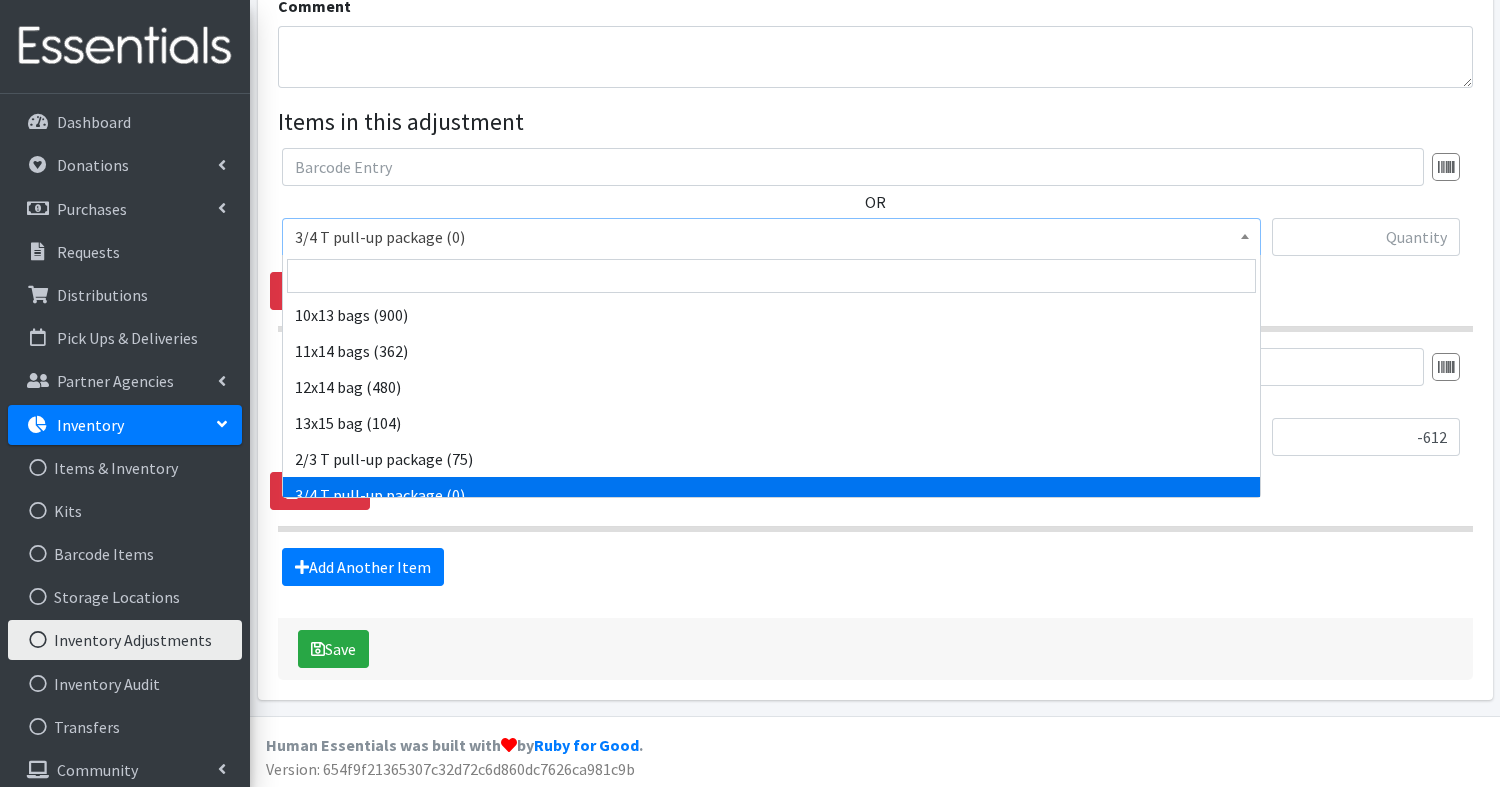 click at bounding box center (1245, 234) 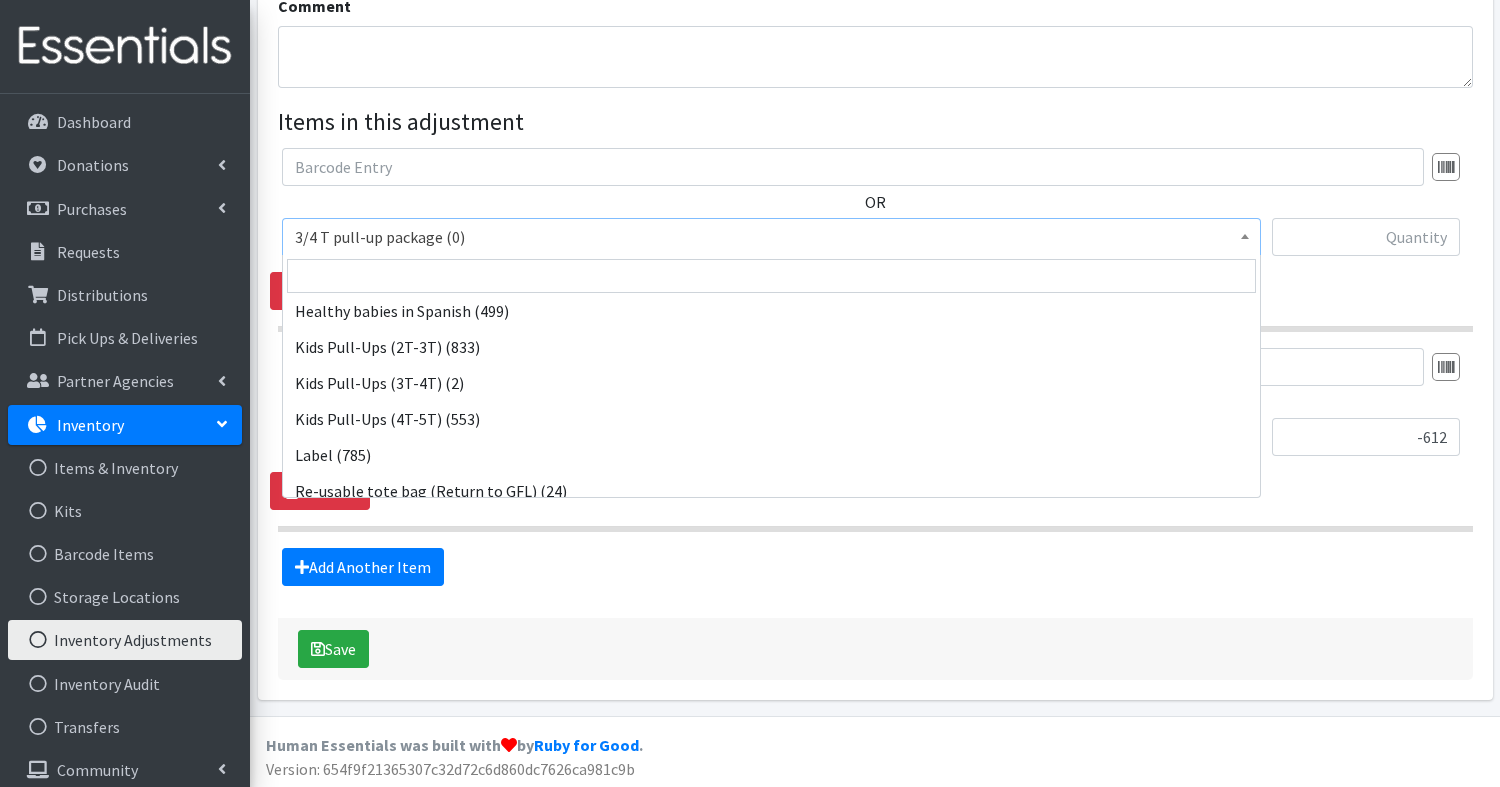 scroll, scrollTop: 855, scrollLeft: 0, axis: vertical 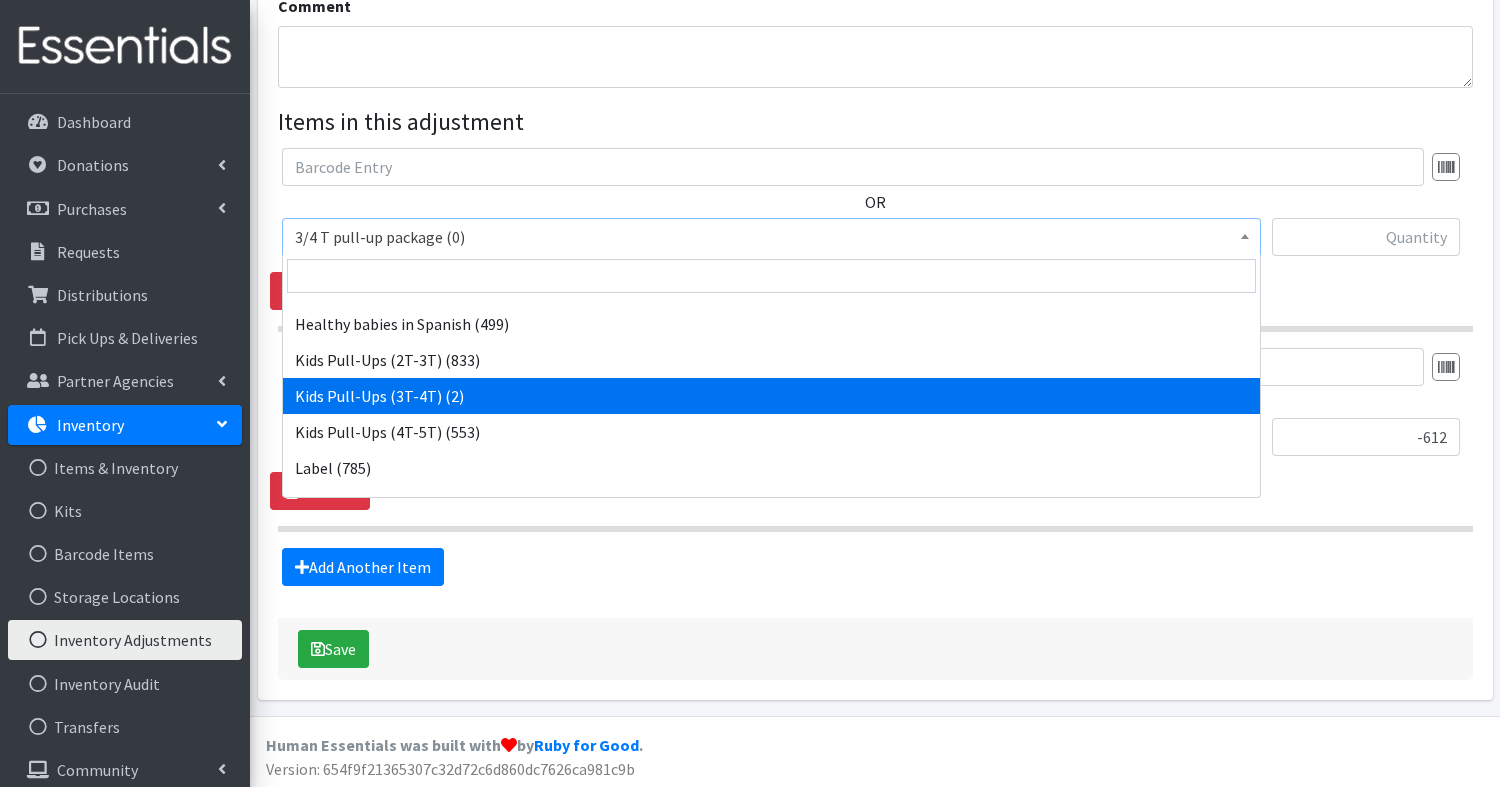 select on "14046" 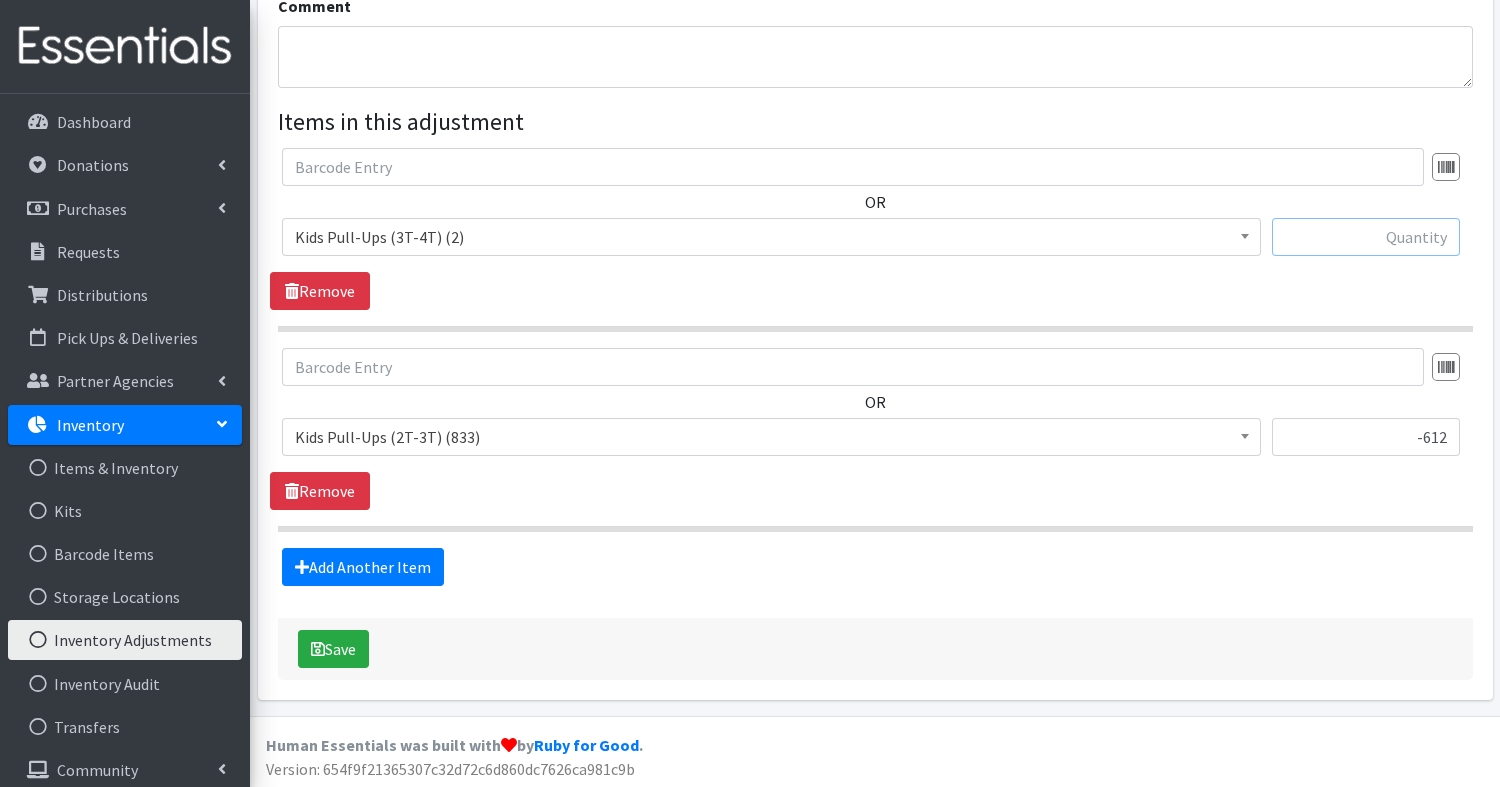 click at bounding box center [1366, 237] 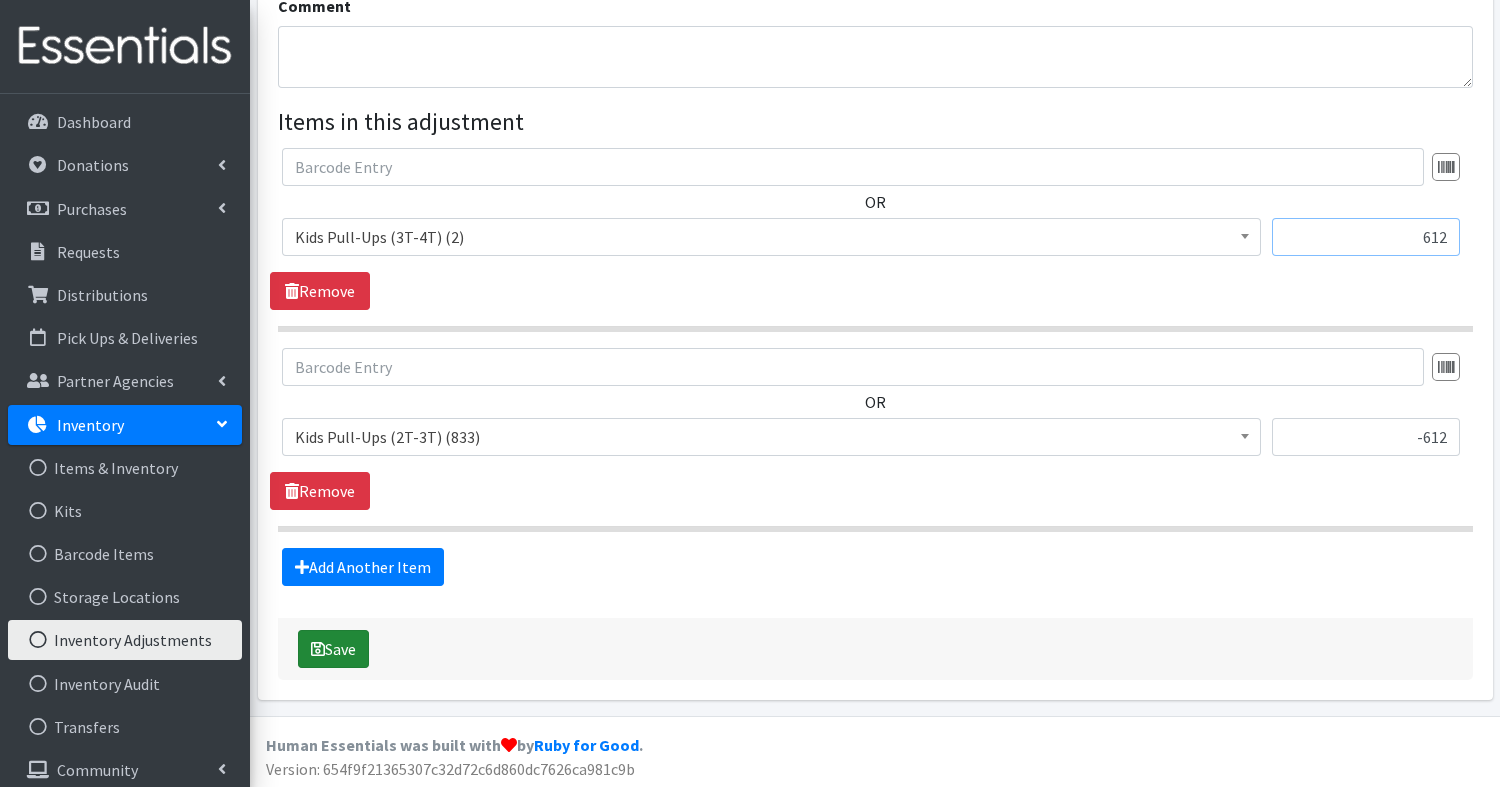 type on "612" 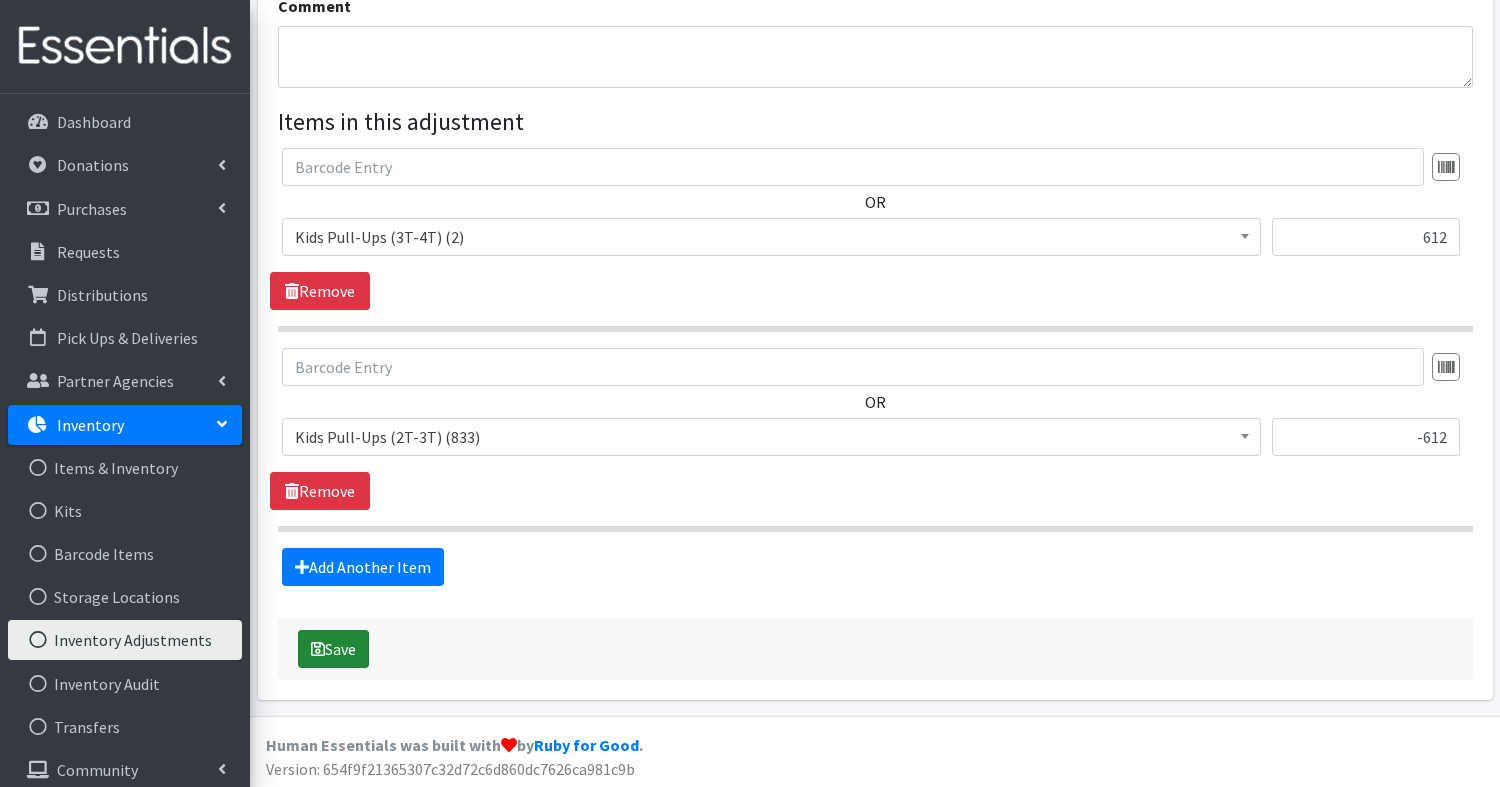 click on "Save" at bounding box center [333, 649] 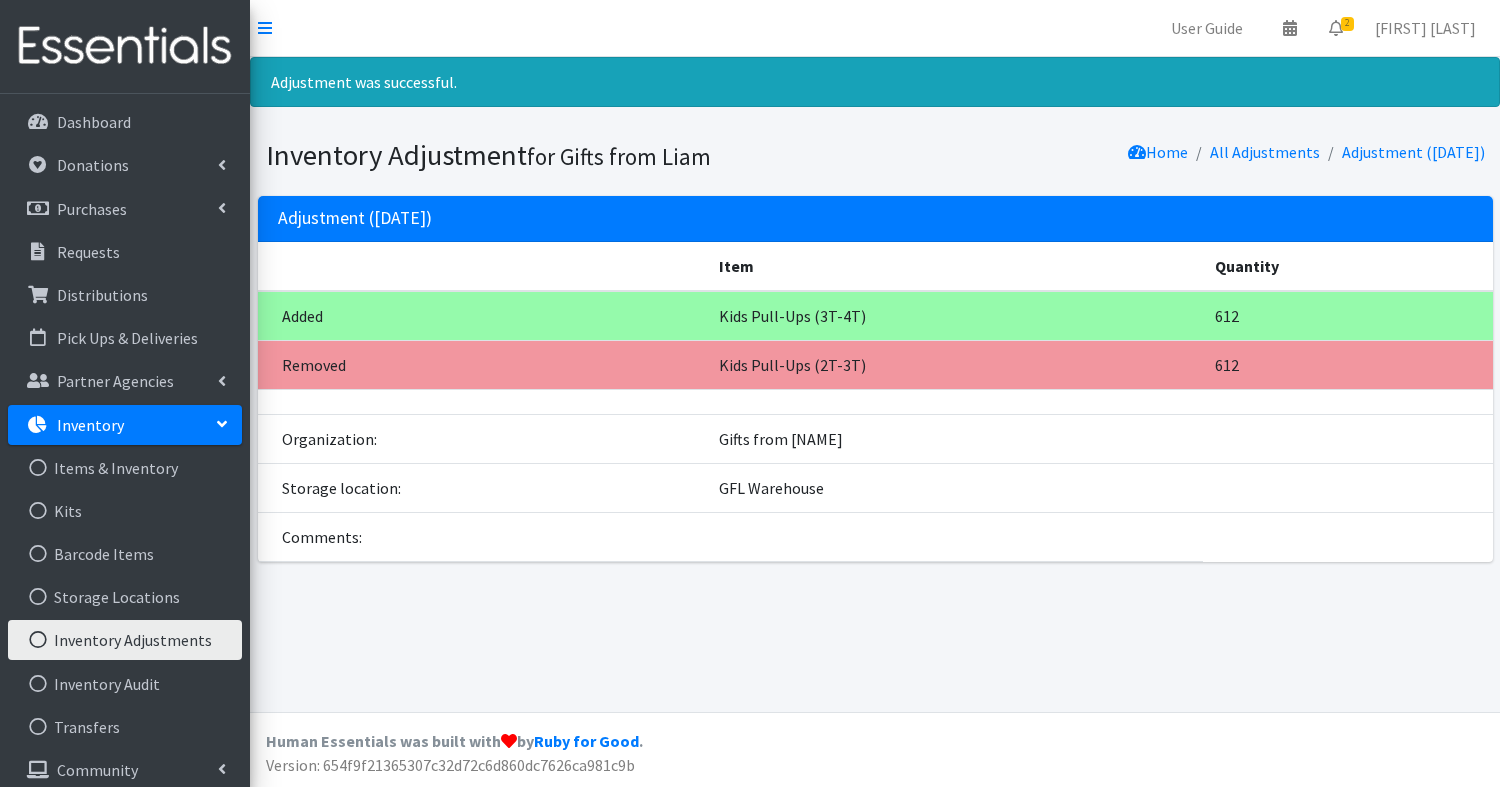 scroll, scrollTop: 0, scrollLeft: 0, axis: both 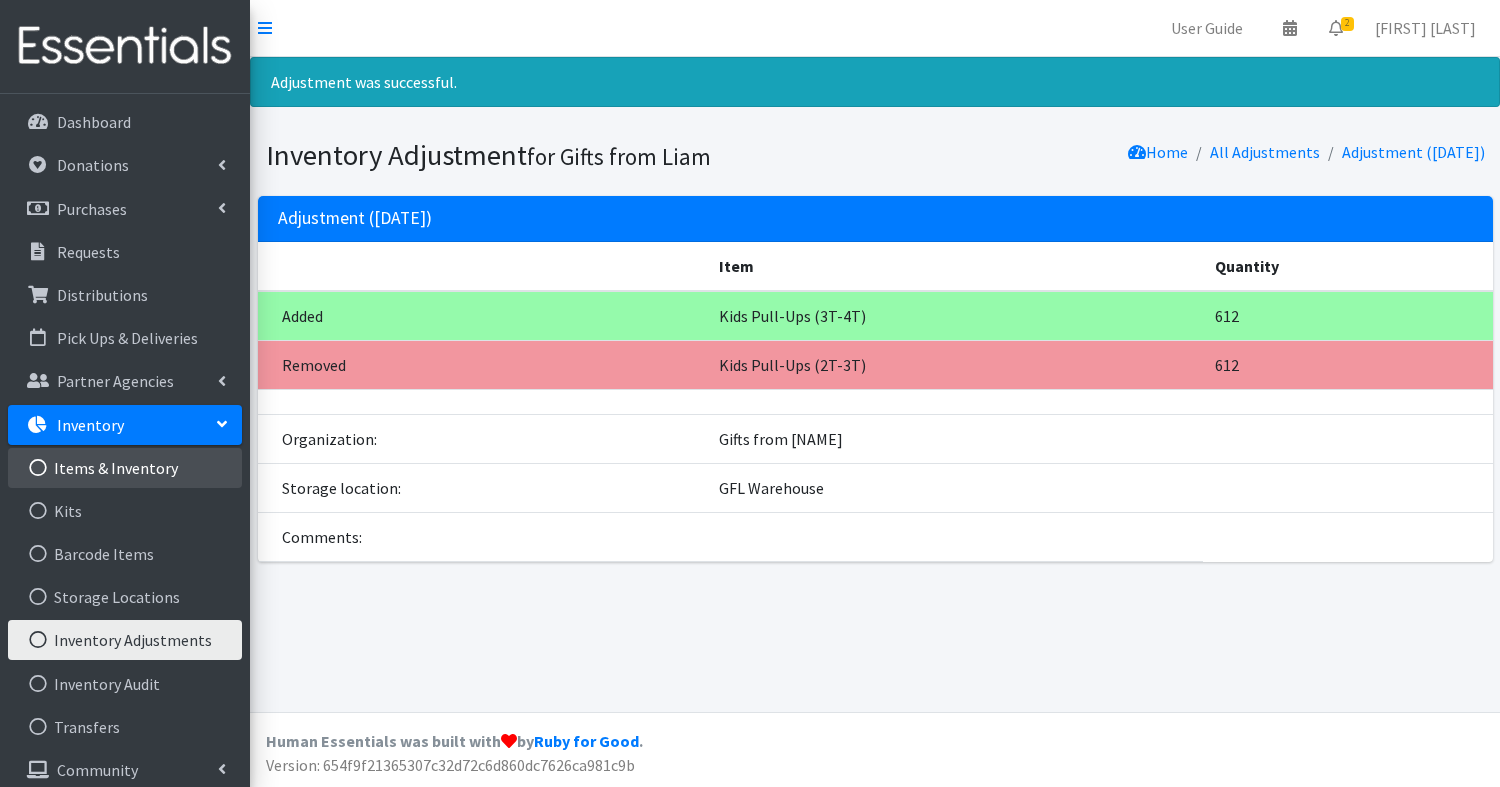 click on "Items & Inventory" at bounding box center (125, 468) 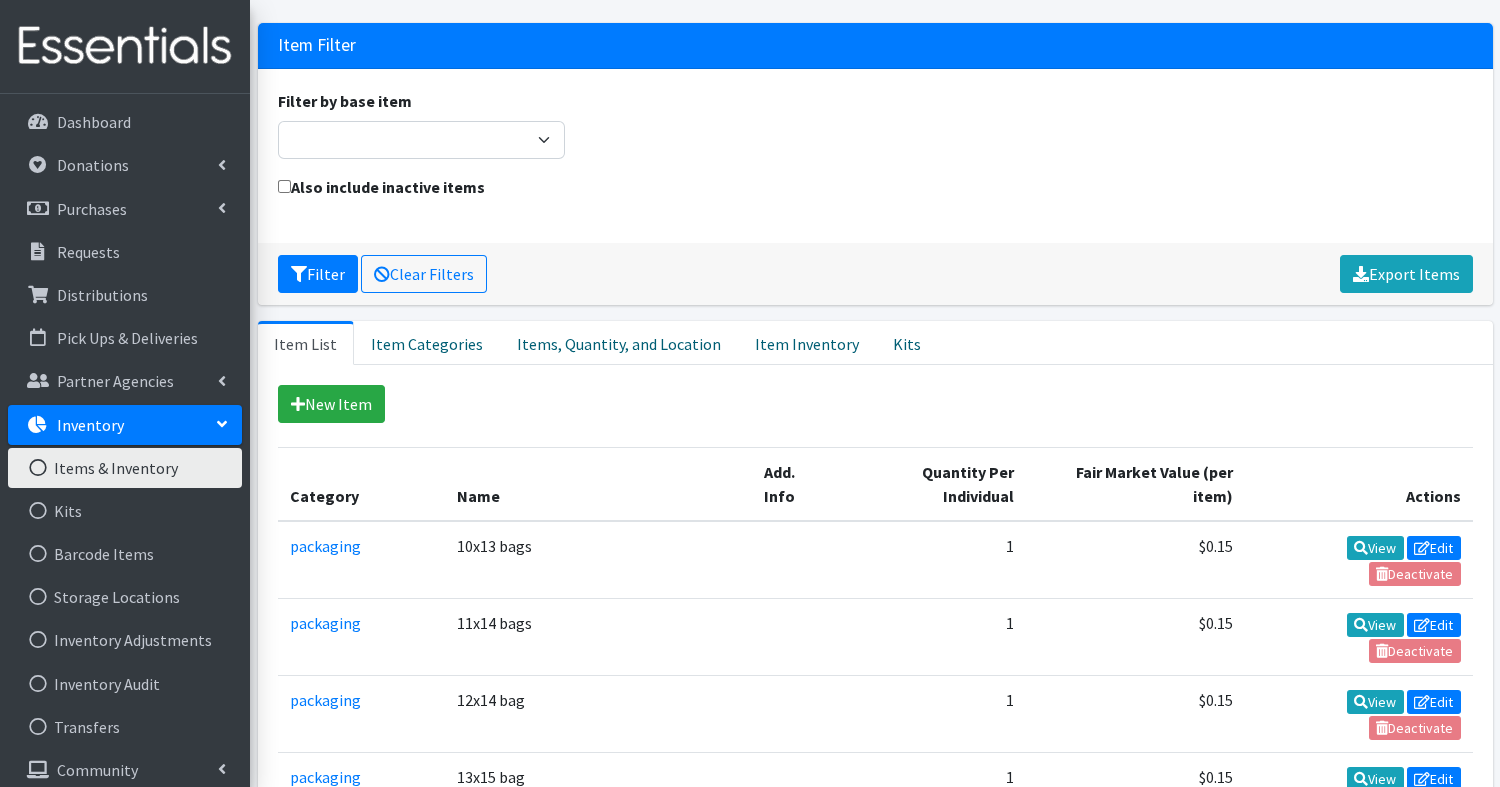 scroll, scrollTop: 0, scrollLeft: 0, axis: both 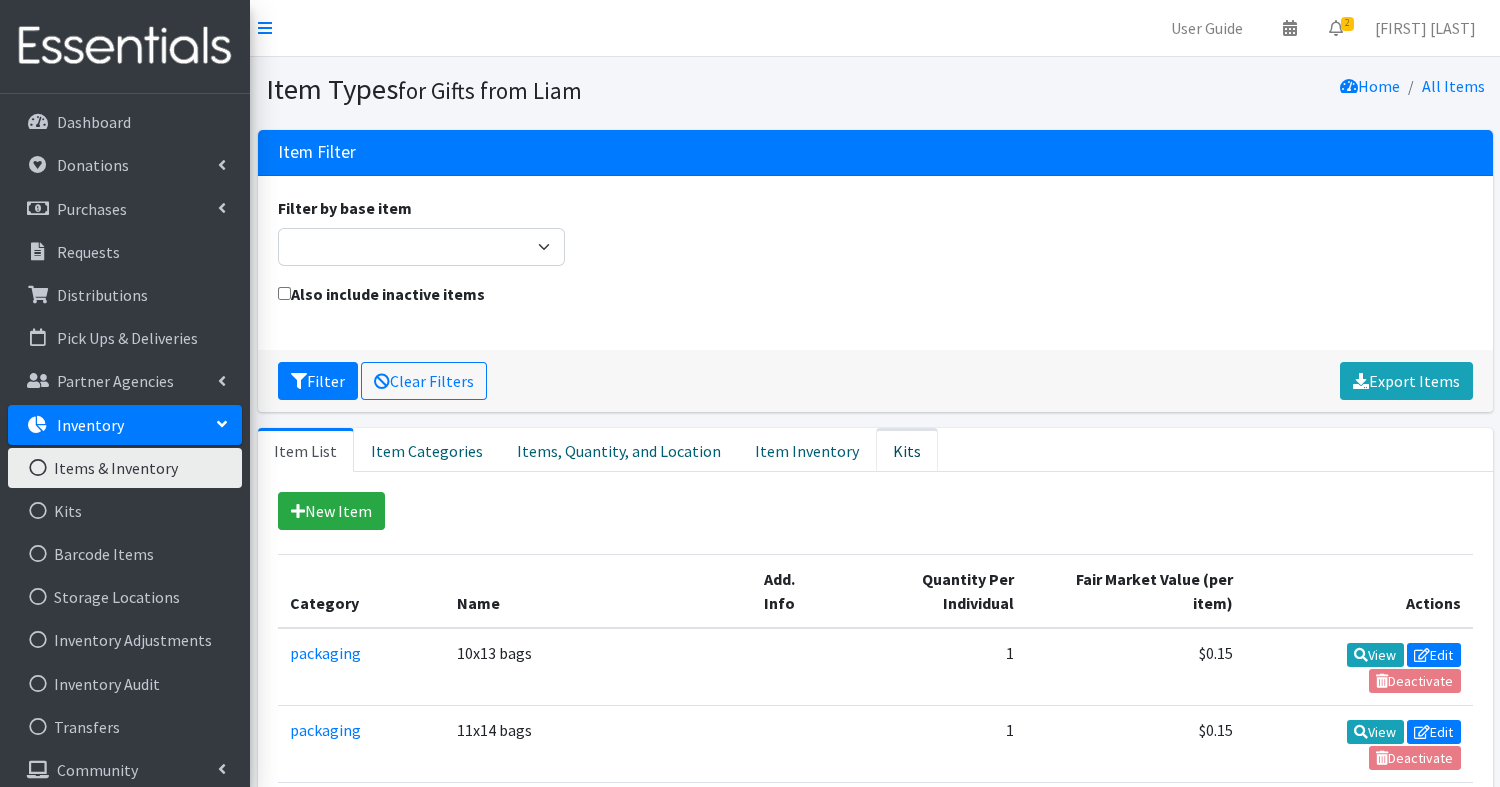 click on "Kits" at bounding box center (907, 450) 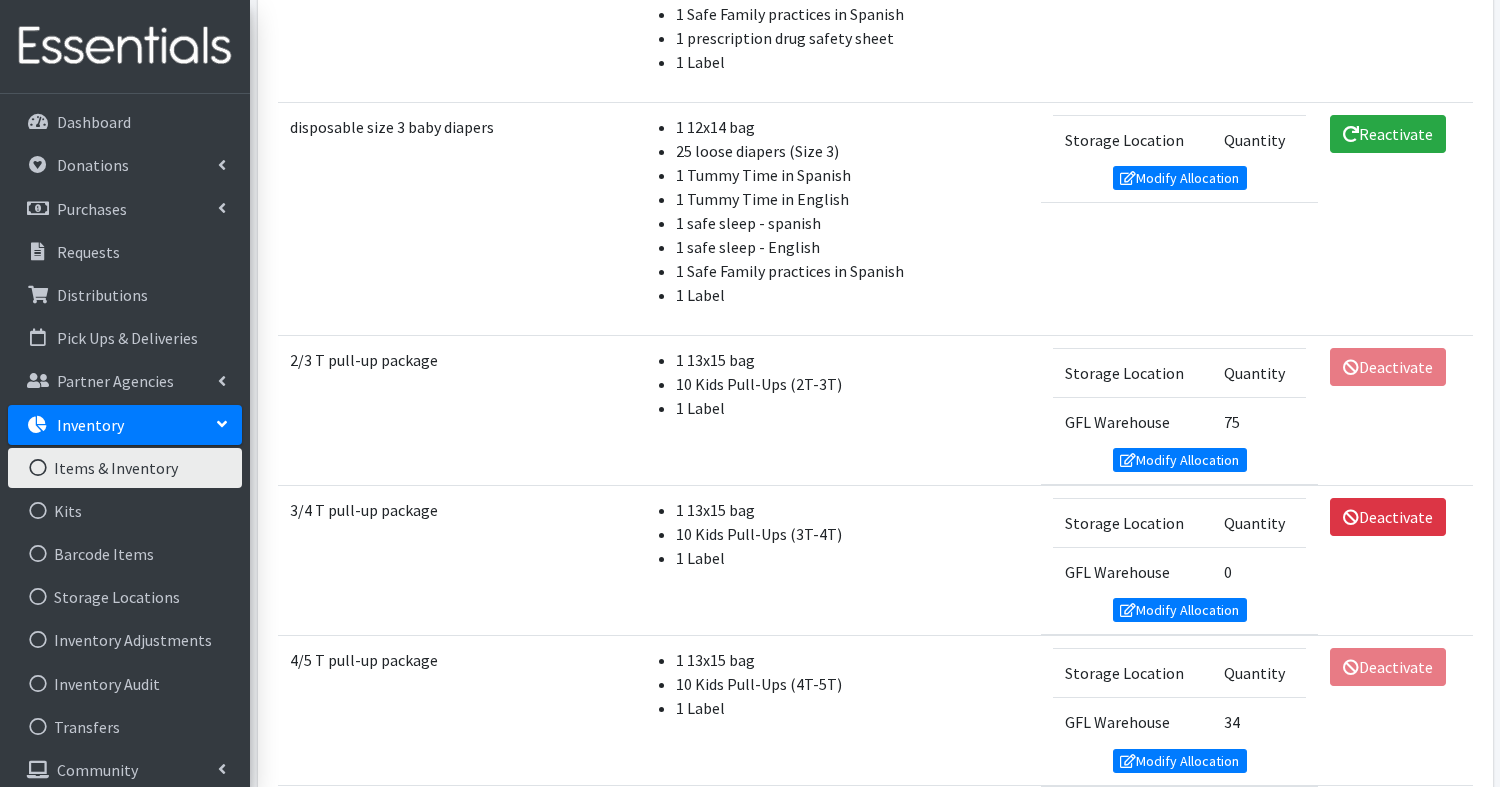 scroll, scrollTop: 1666, scrollLeft: 0, axis: vertical 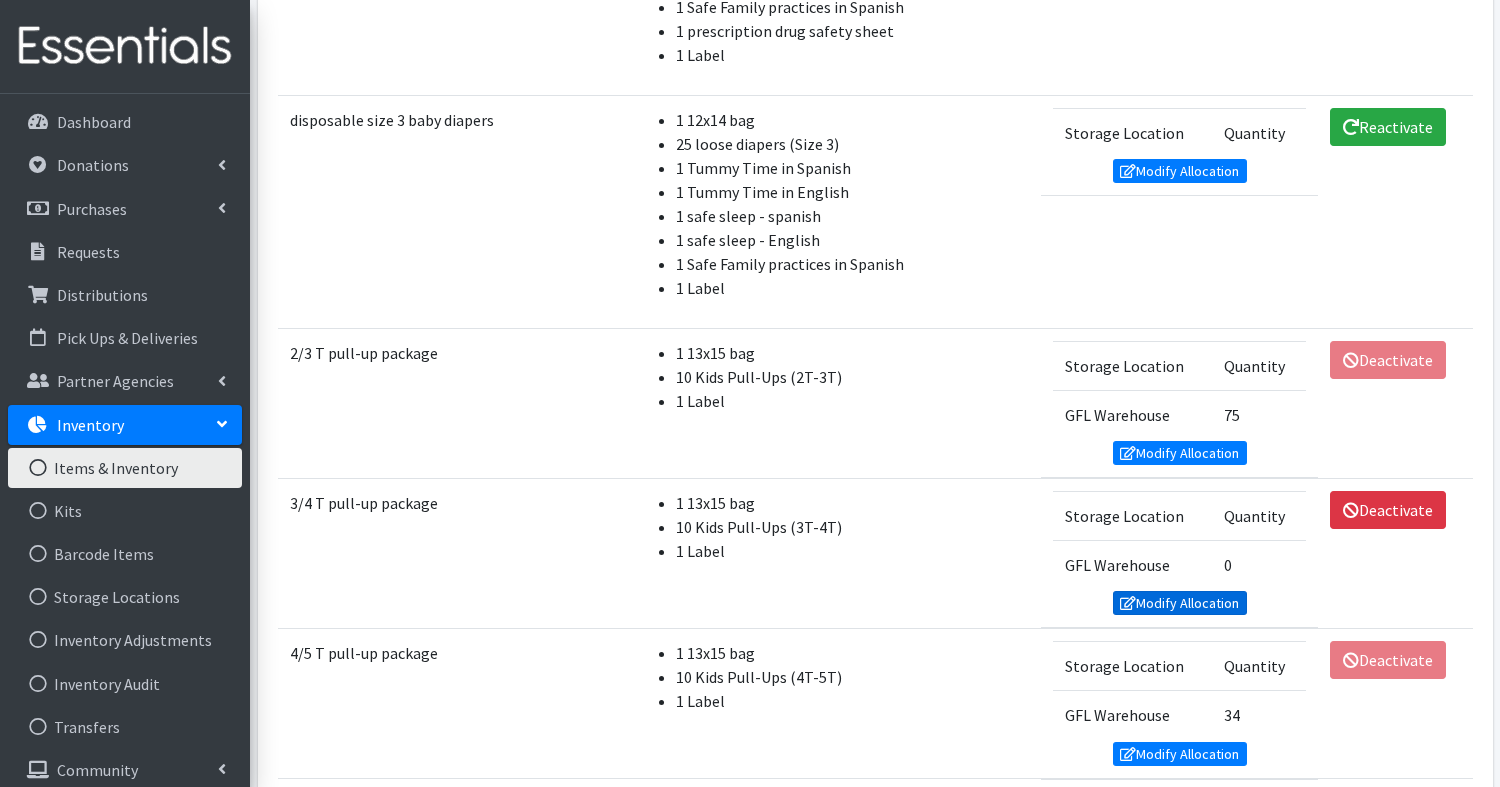 click on "Modify Allocation" at bounding box center (1180, 603) 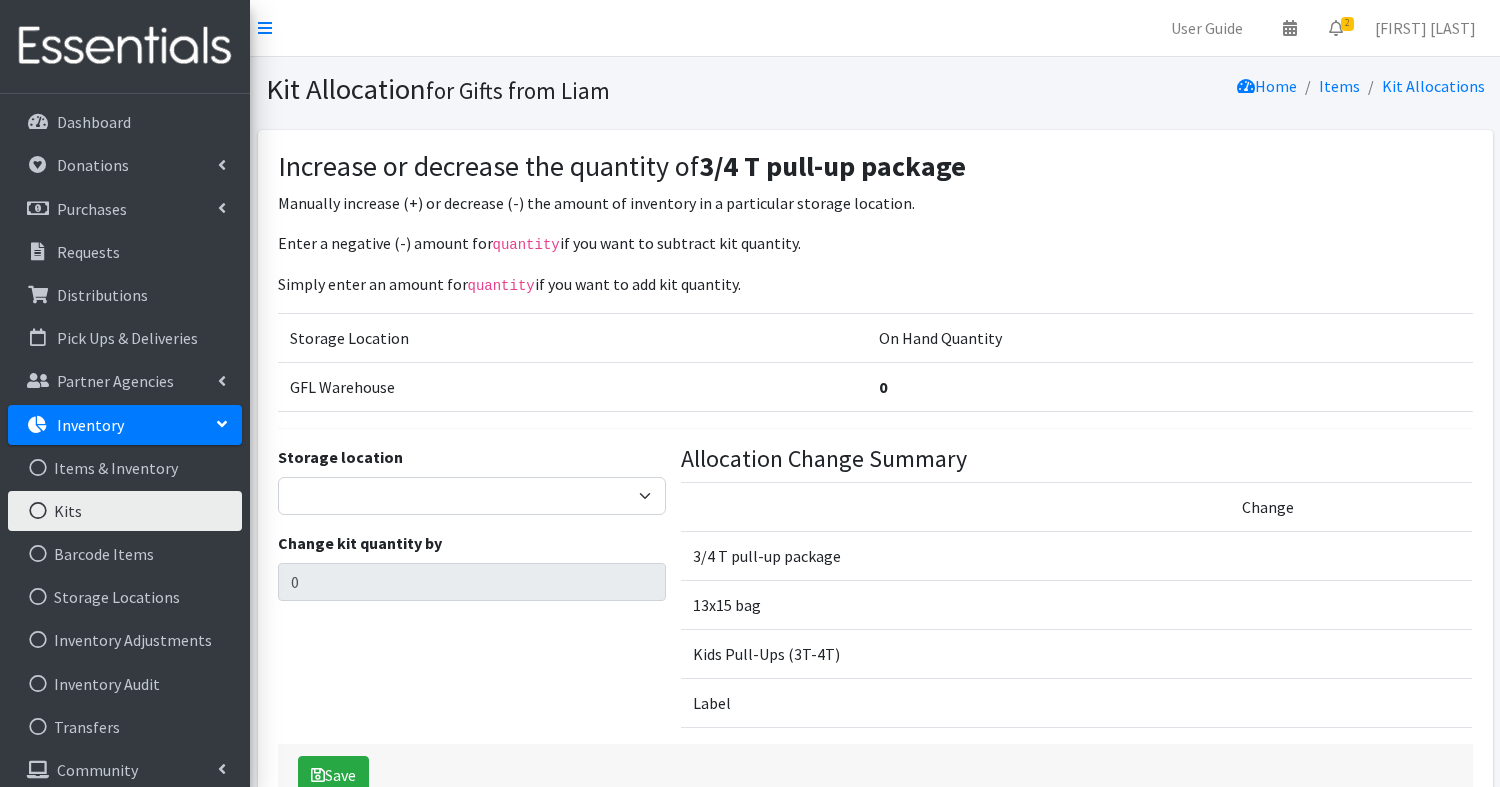 scroll, scrollTop: 0, scrollLeft: 0, axis: both 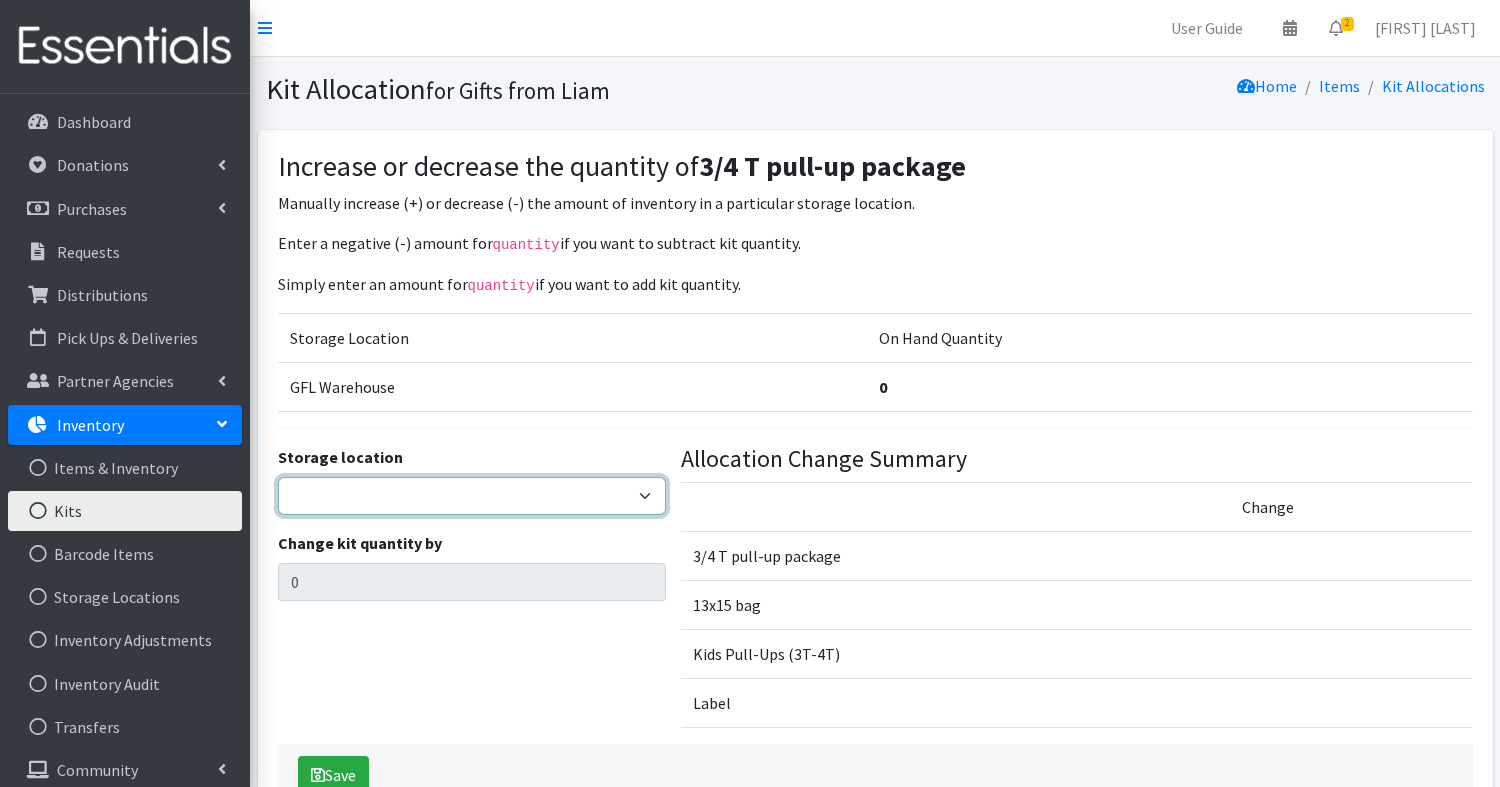 click on "GFL Warehouse" at bounding box center [472, 496] 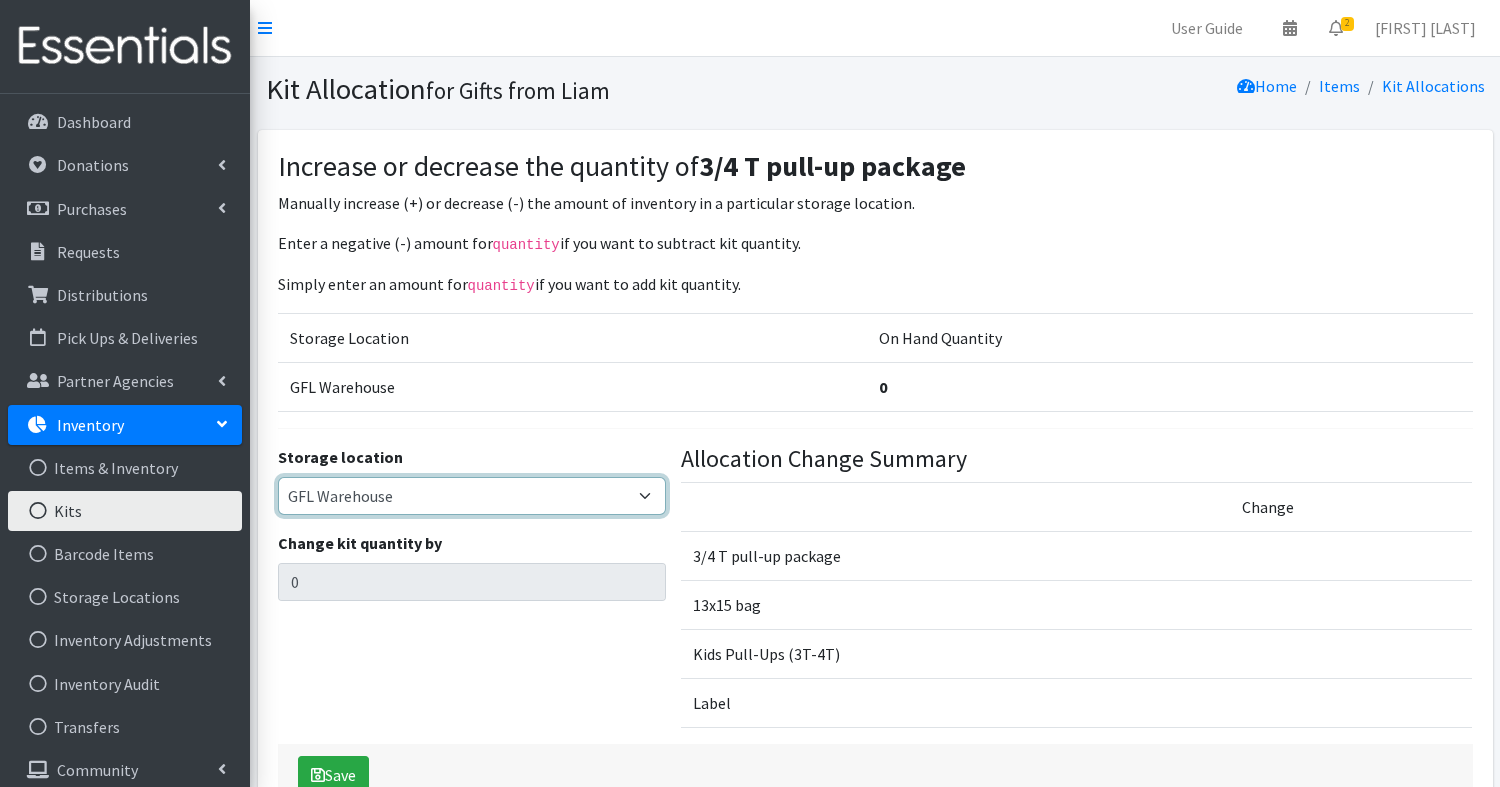 click on "GFL Warehouse" at bounding box center (472, 496) 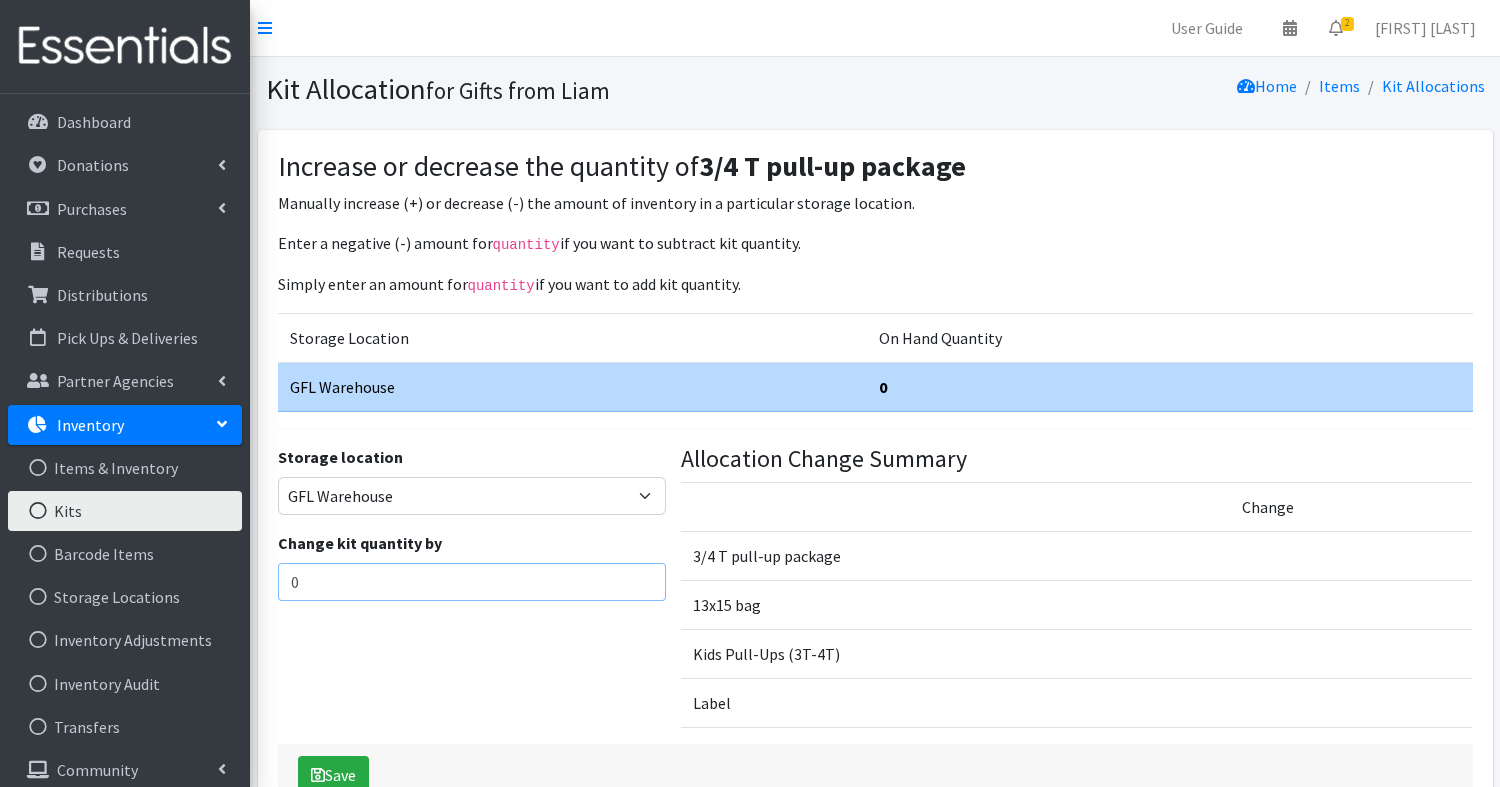 click on "0" at bounding box center [472, 582] 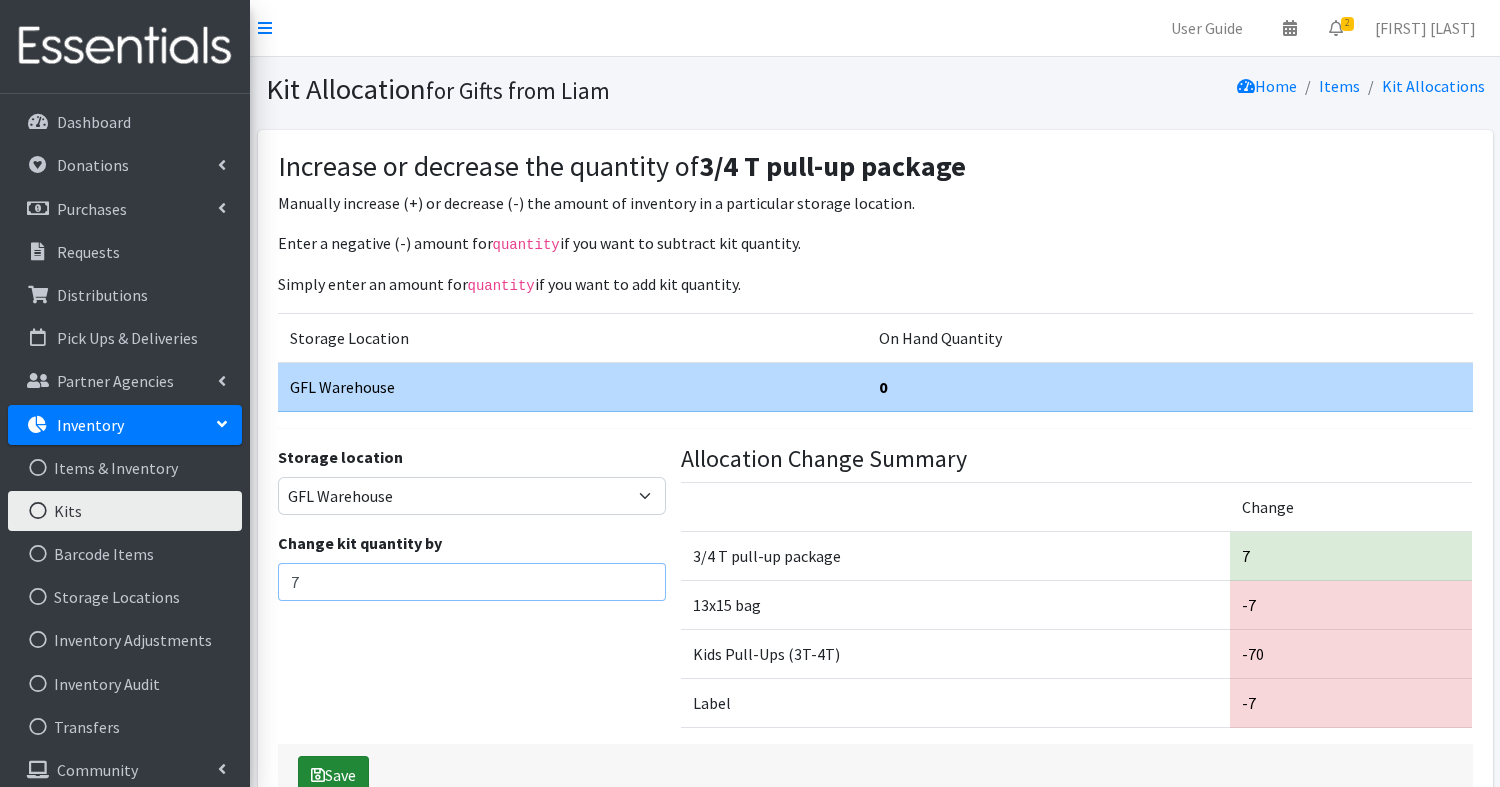 type on "7" 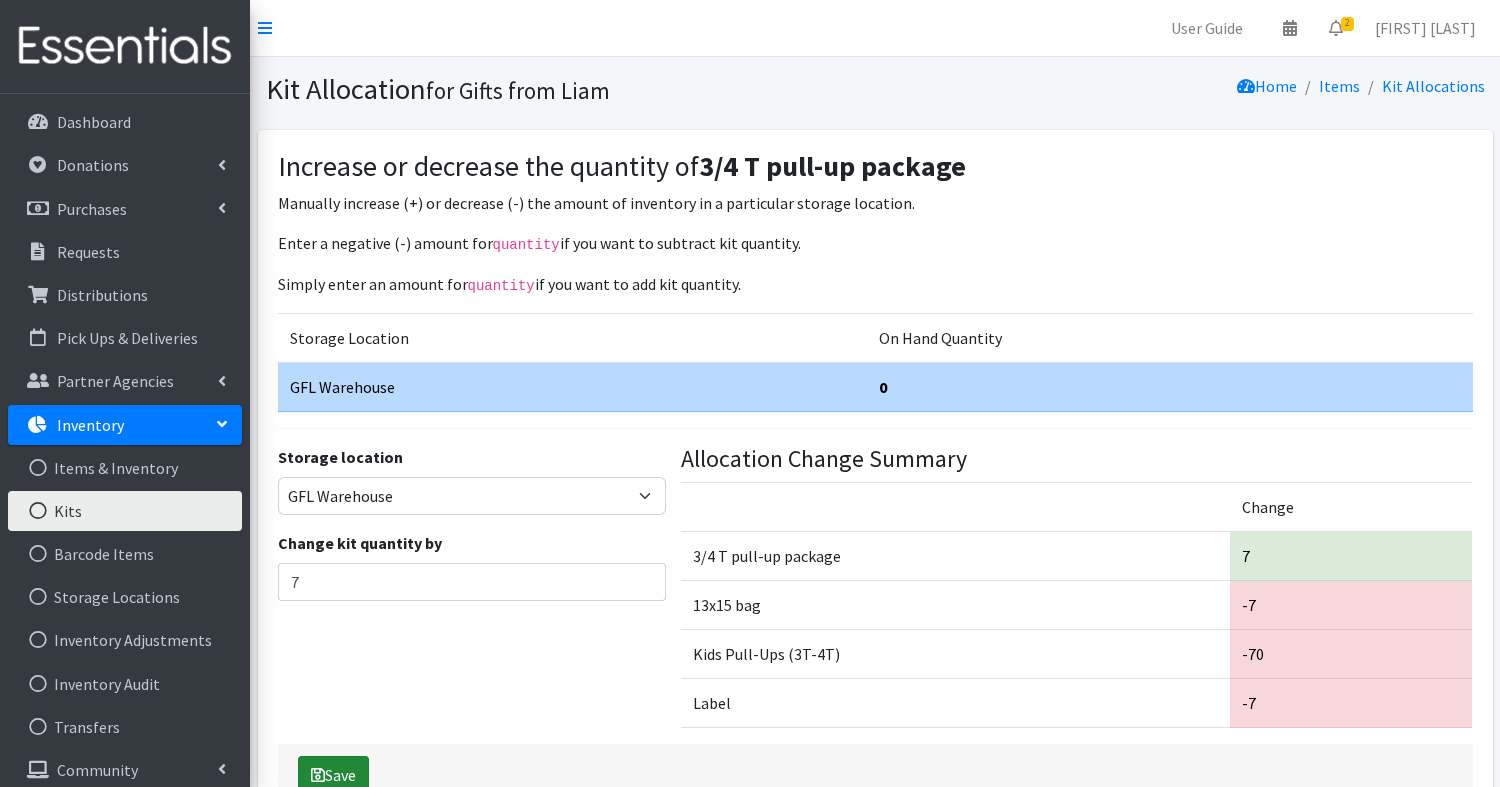 click on "Save" at bounding box center [333, 775] 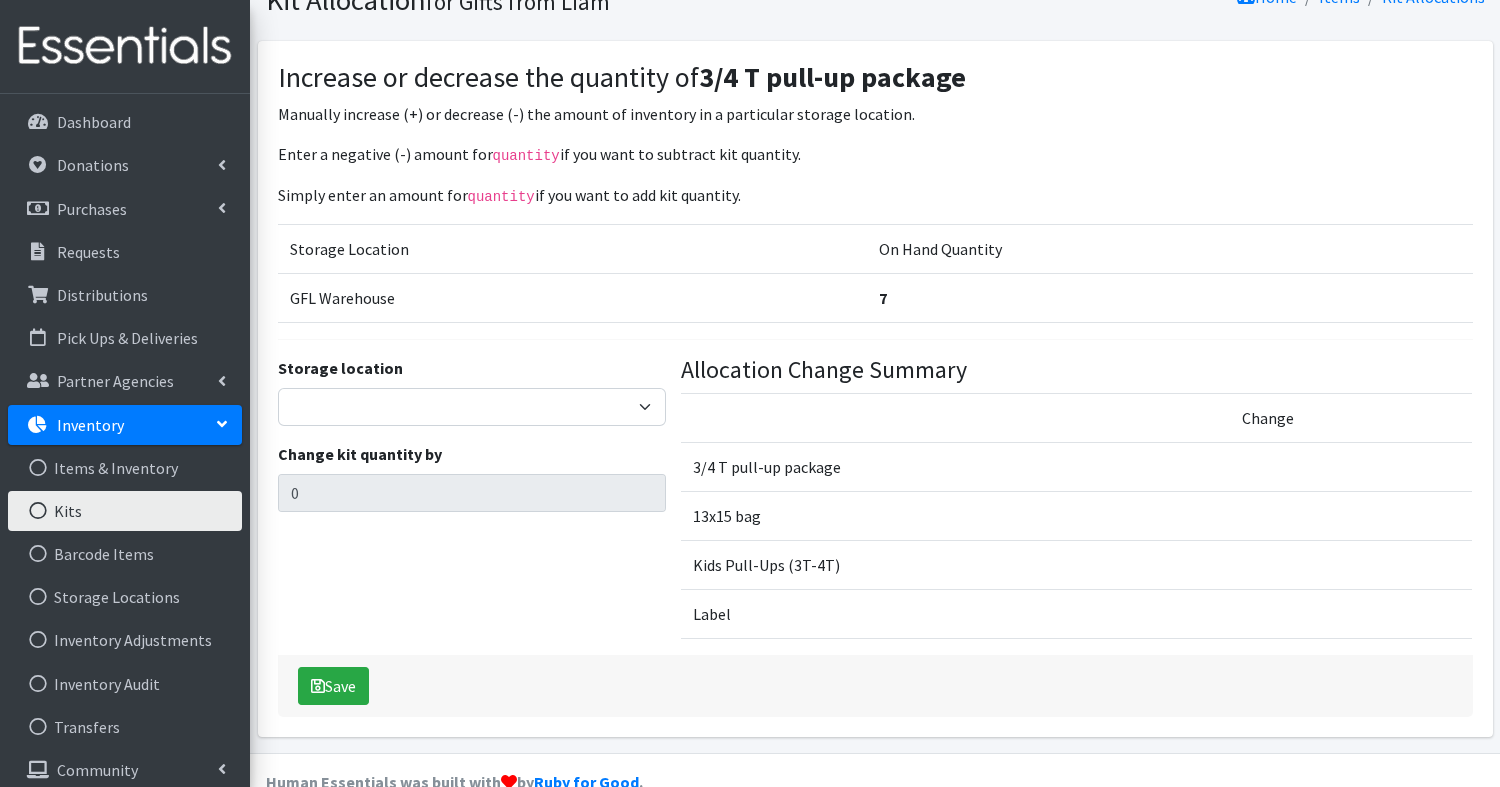 scroll, scrollTop: 127, scrollLeft: 0, axis: vertical 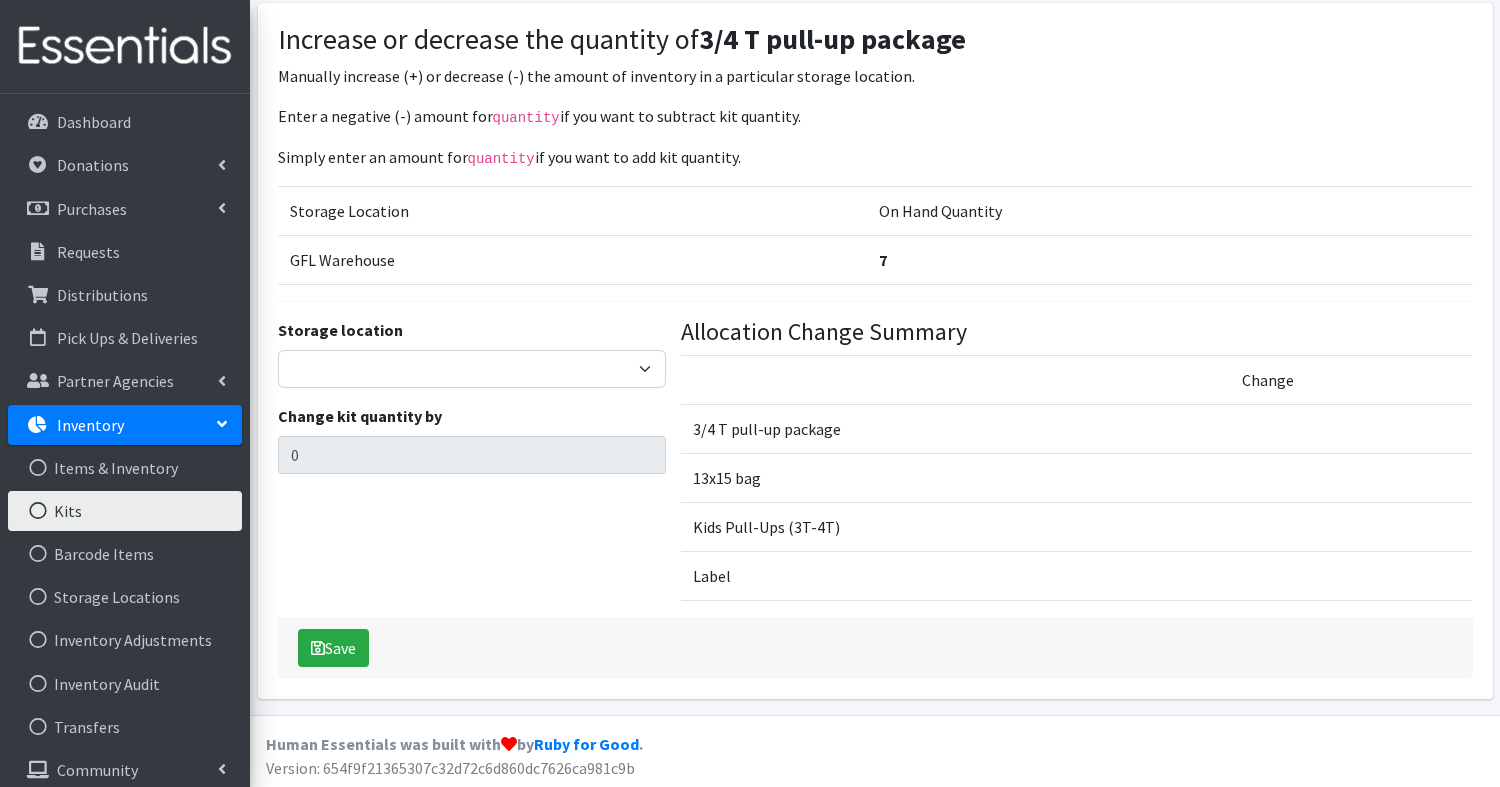 click on "Kits" at bounding box center (125, 511) 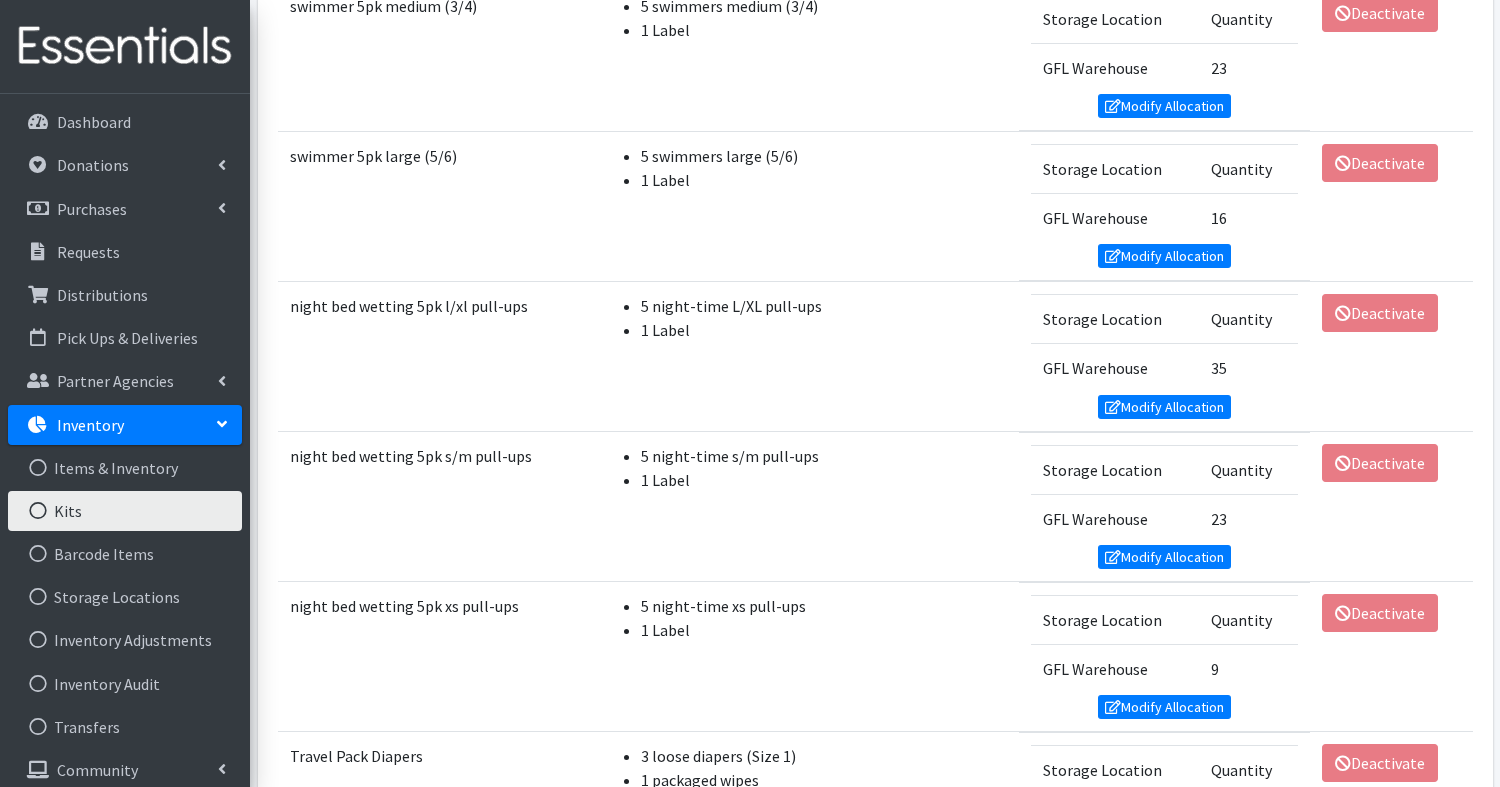 scroll, scrollTop: 1222, scrollLeft: 0, axis: vertical 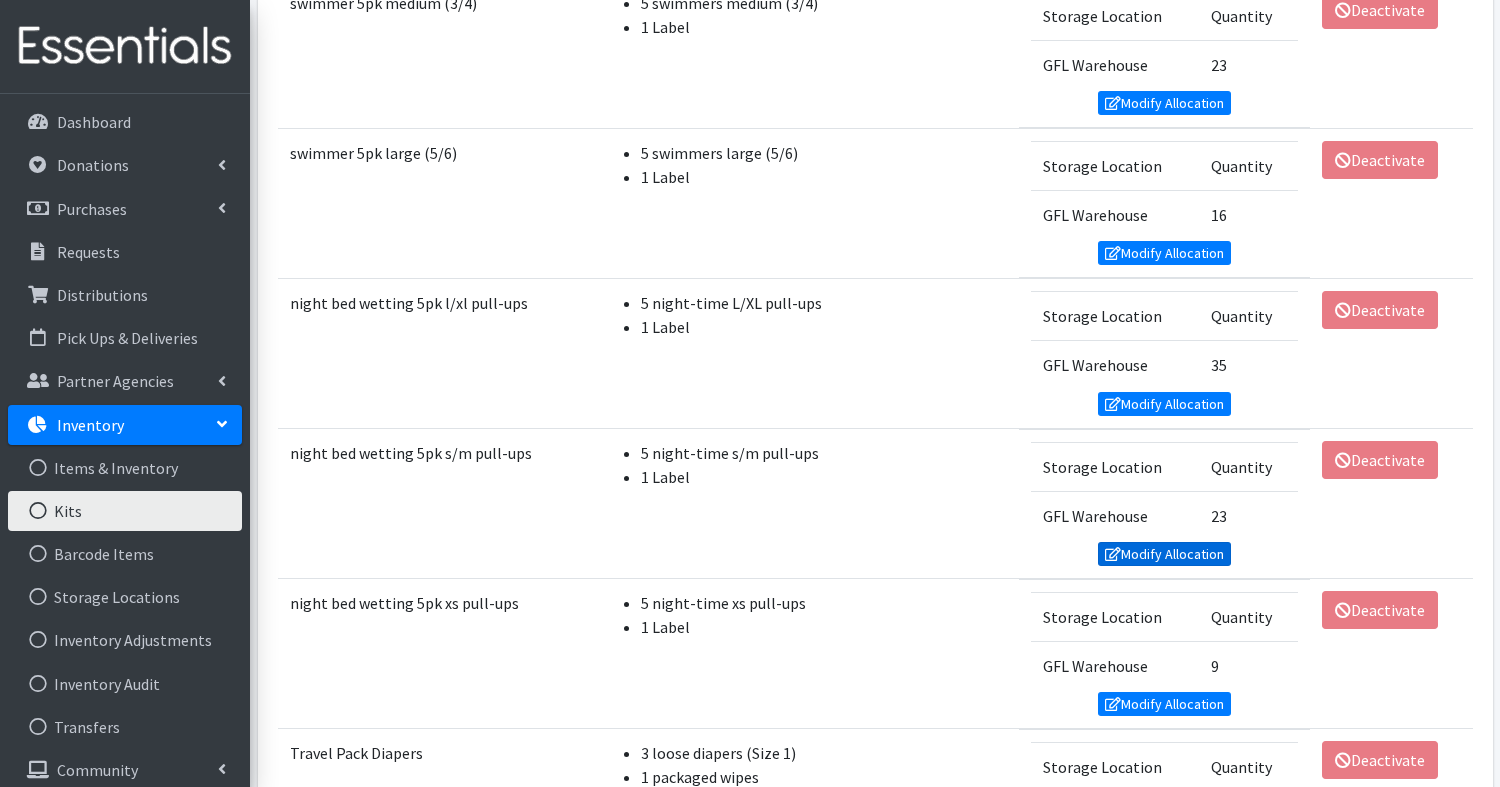 click on "Modify Allocation" at bounding box center (1165, 554) 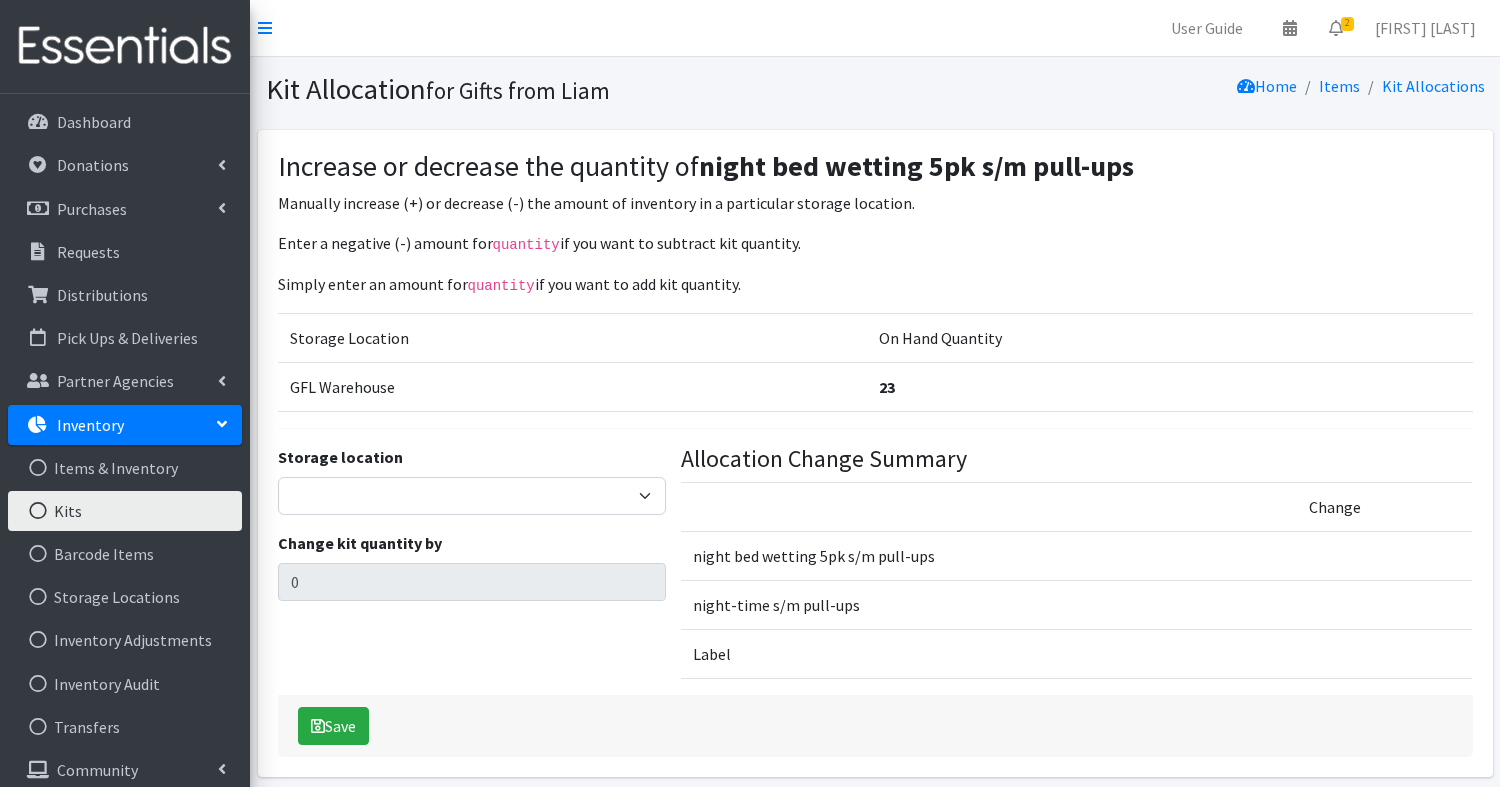 scroll, scrollTop: 0, scrollLeft: 0, axis: both 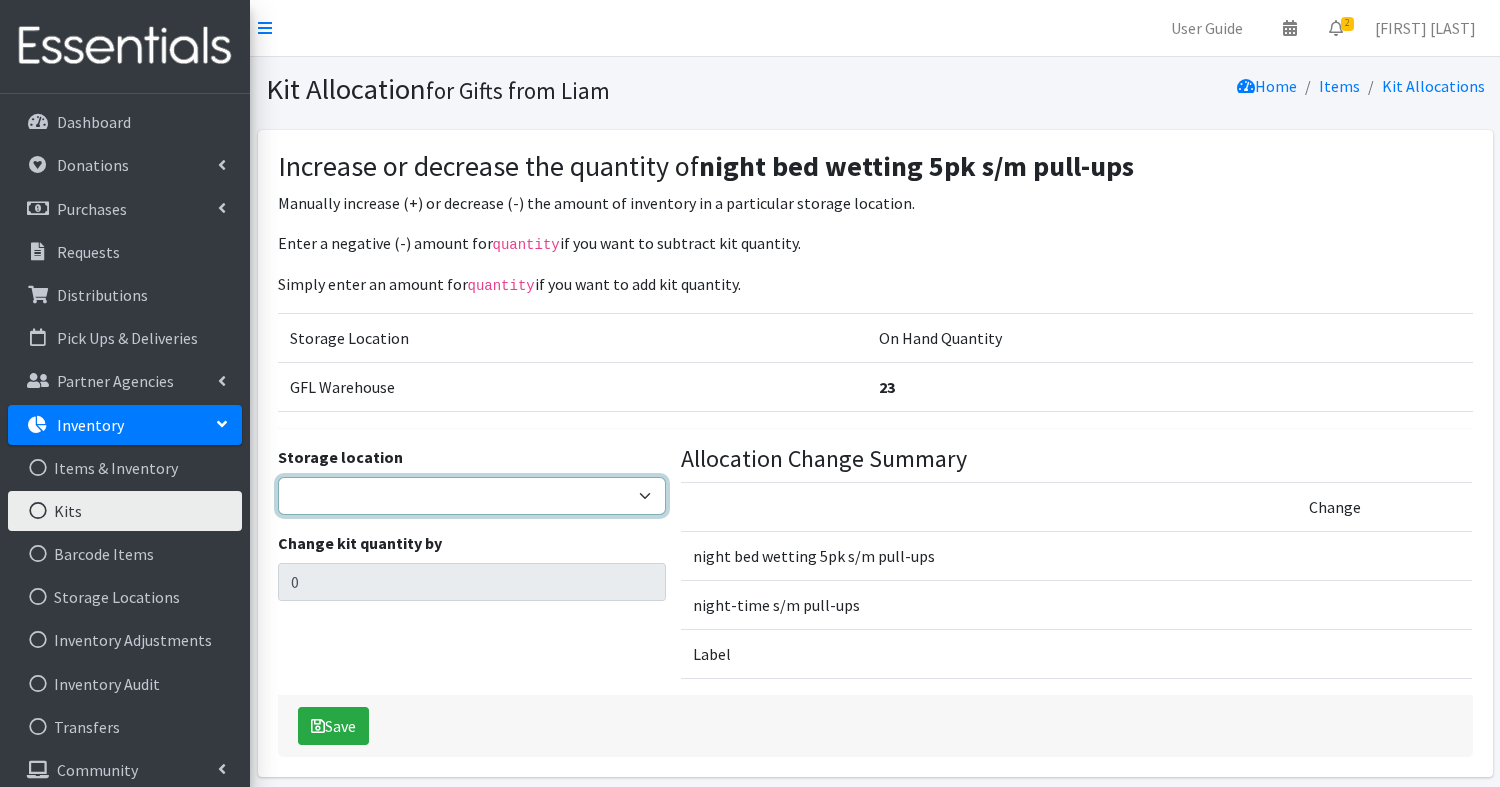 click on "GFL Warehouse" at bounding box center [472, 496] 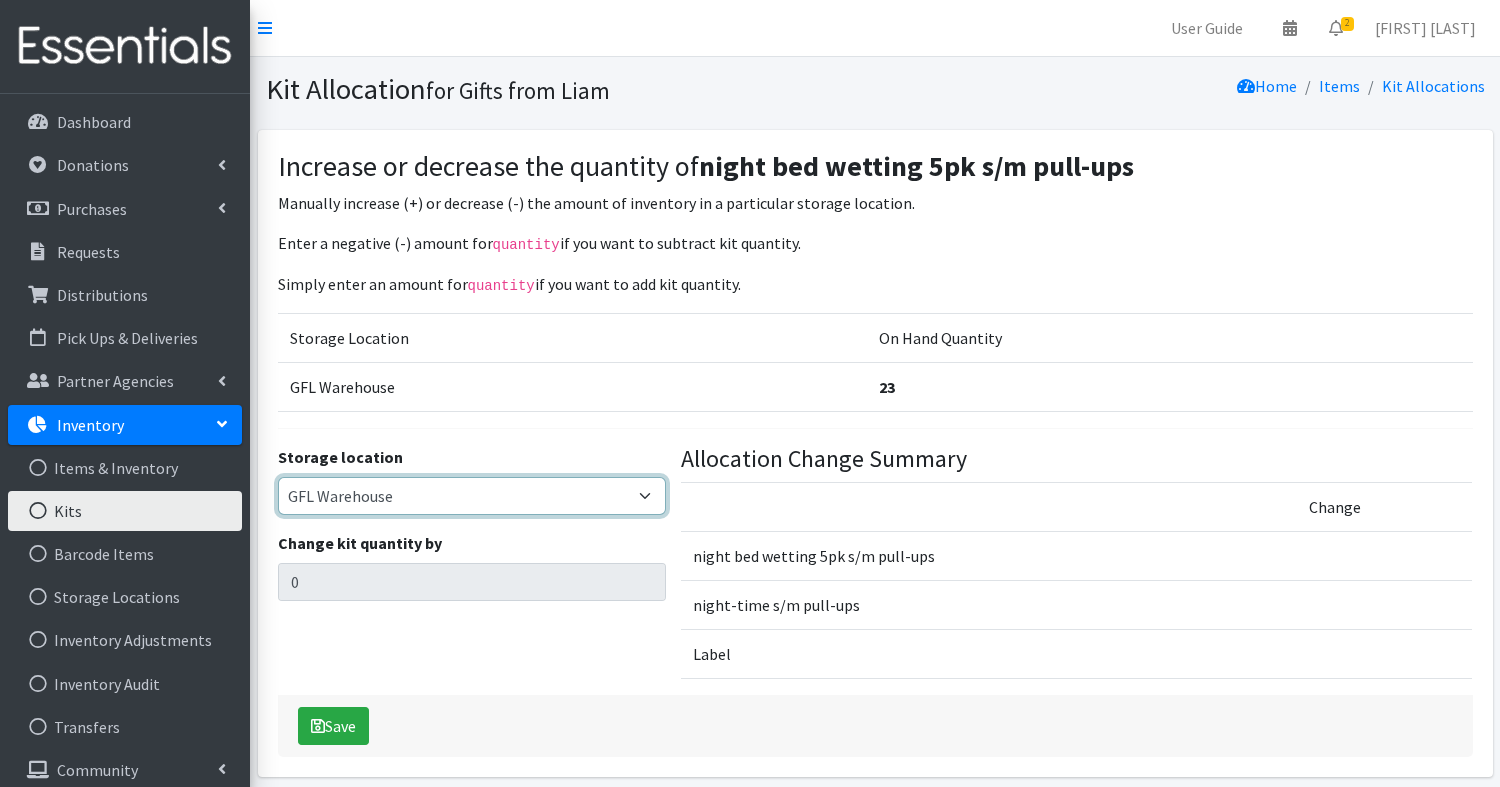 click on "GFL Warehouse" at bounding box center (472, 496) 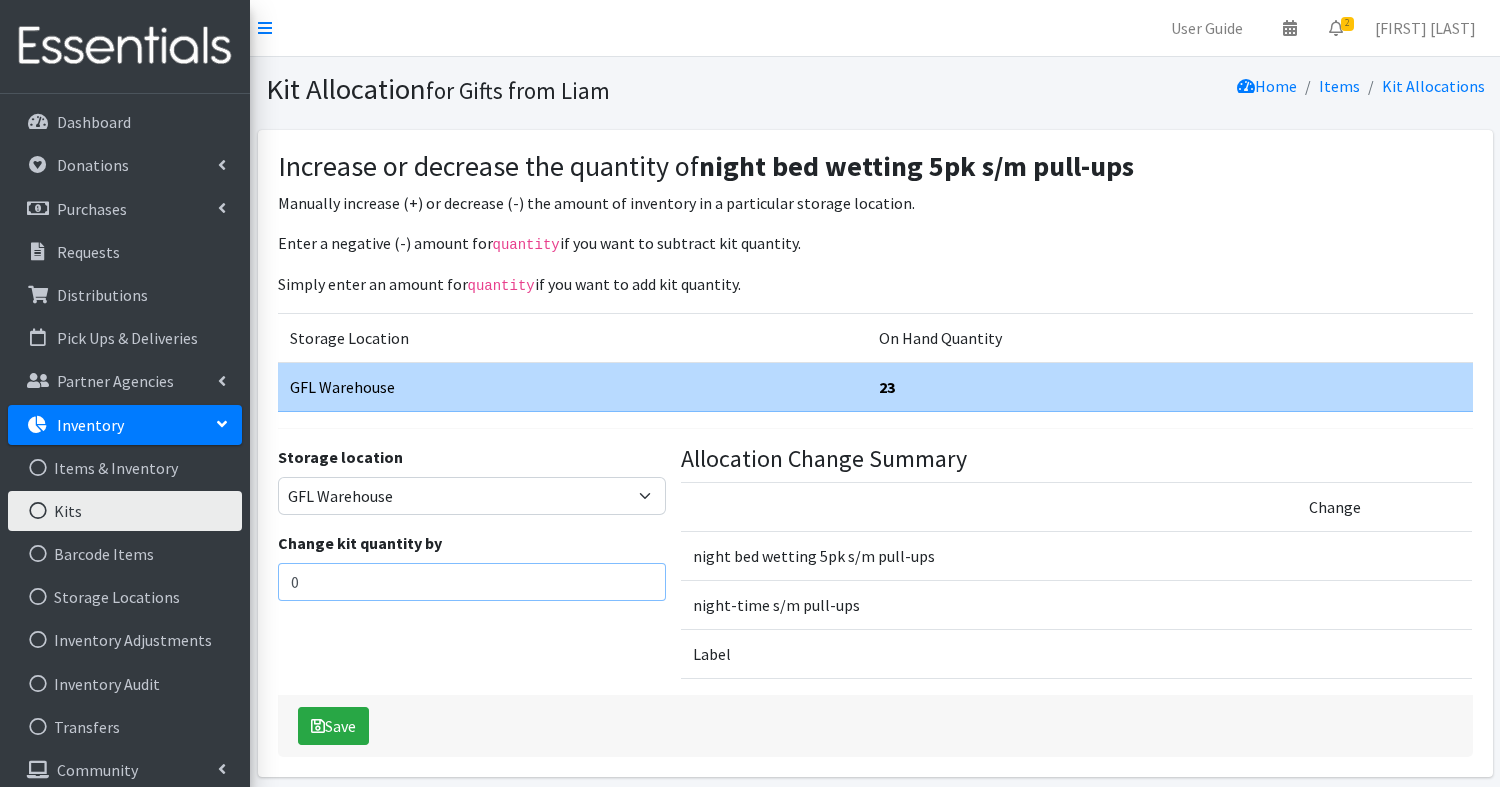 click on "0" at bounding box center (472, 582) 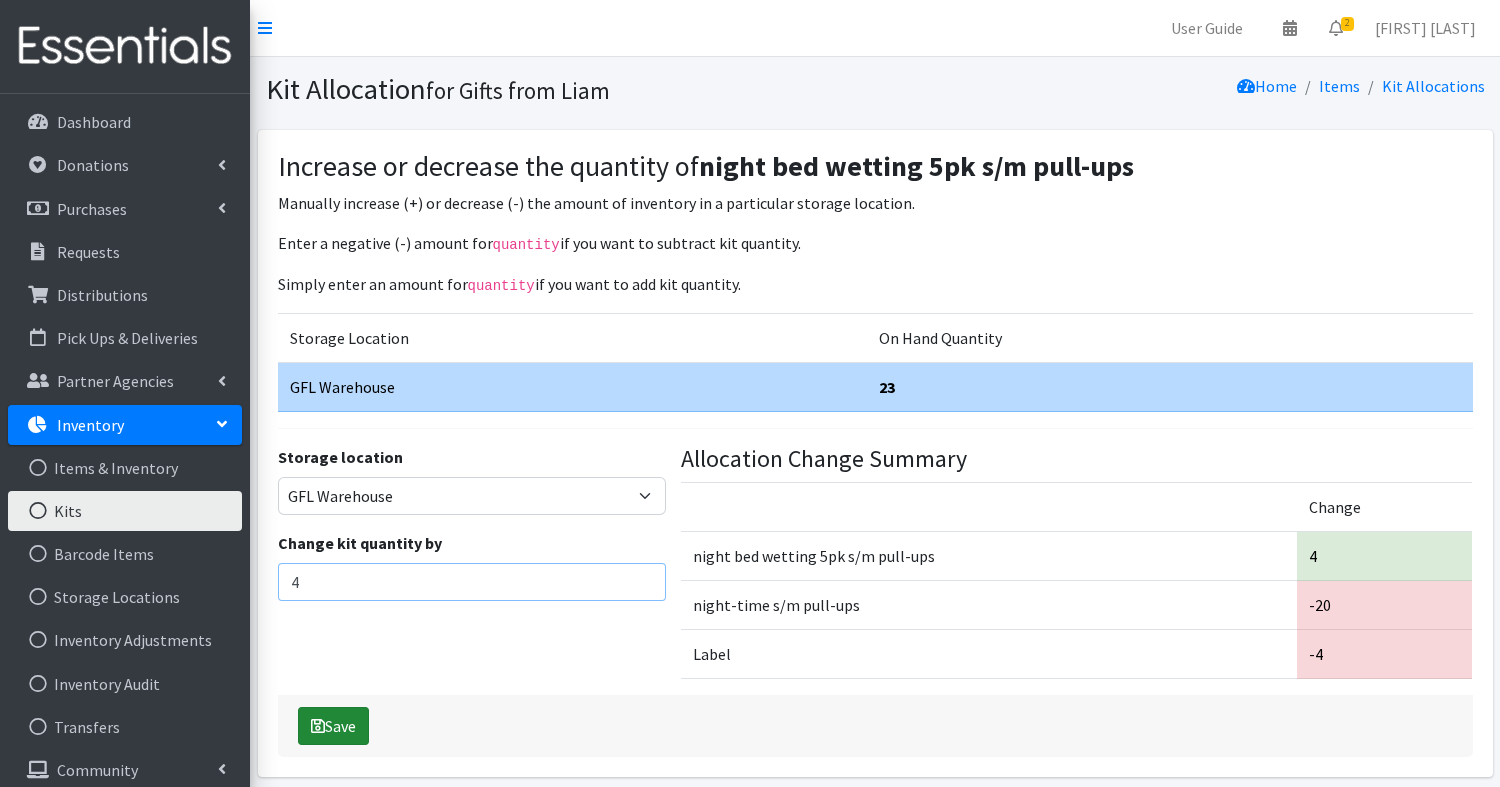type on "4" 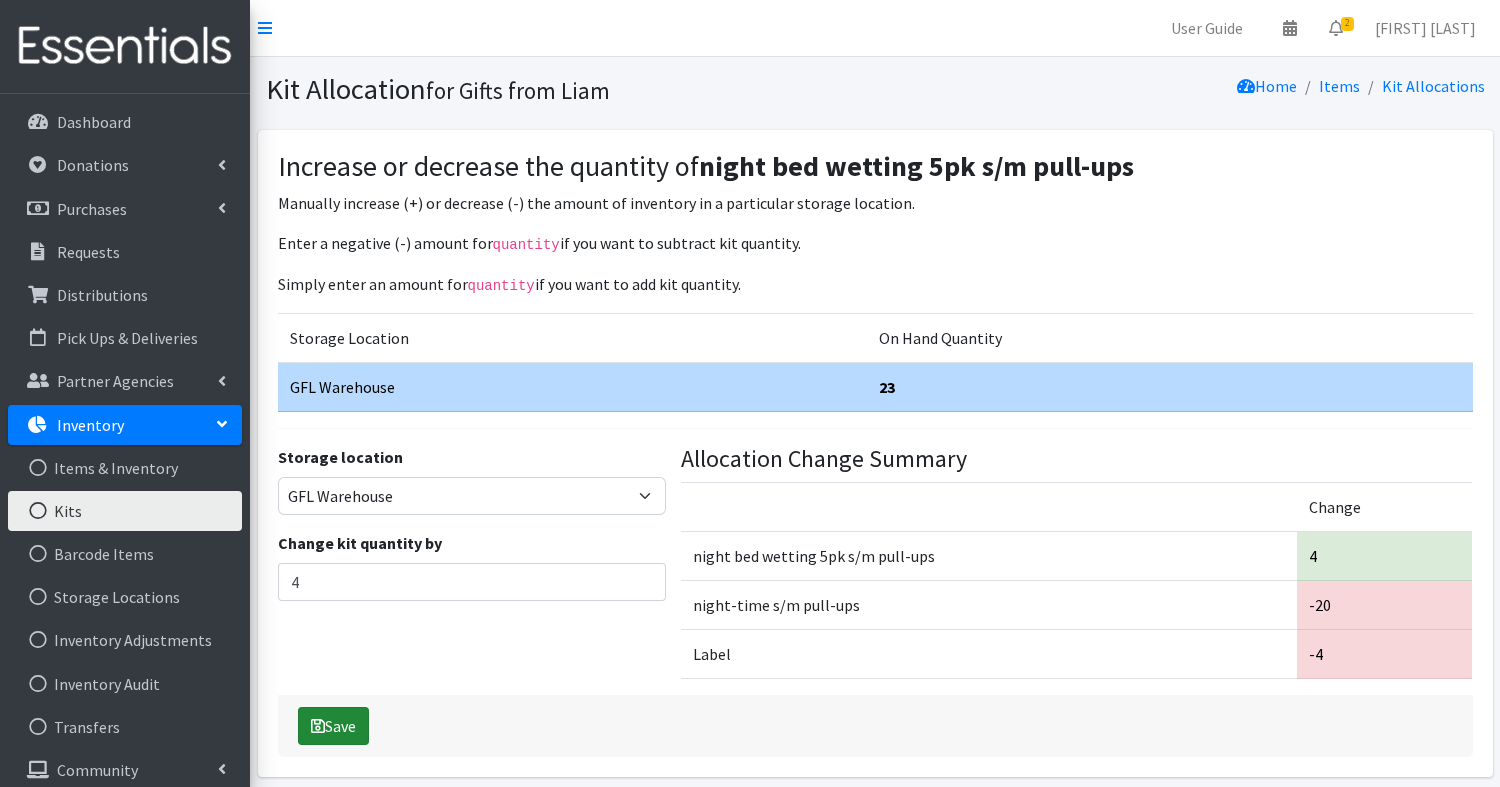 click on "Save" at bounding box center (333, 726) 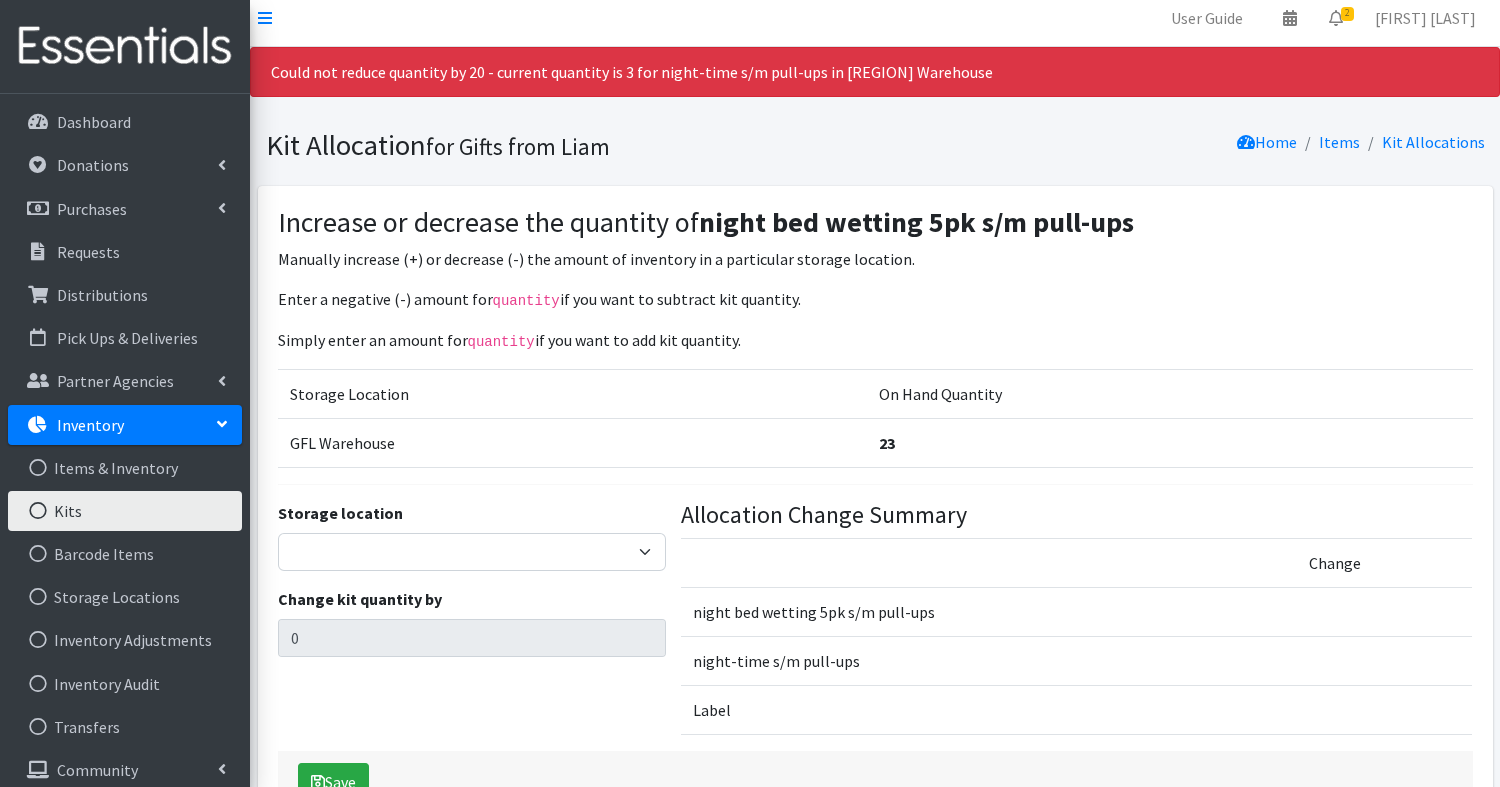 scroll, scrollTop: 0, scrollLeft: 0, axis: both 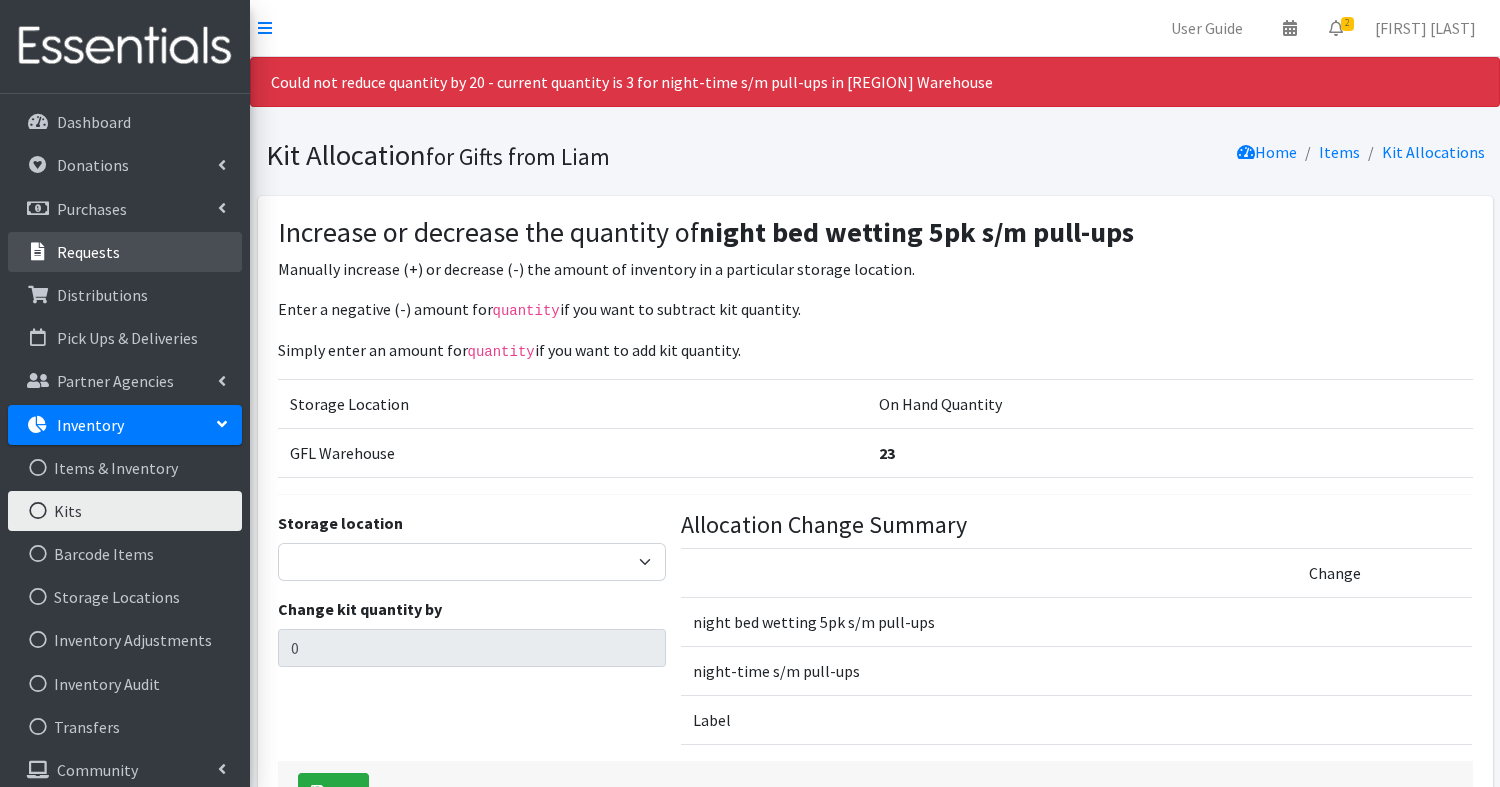 click on "Requests" at bounding box center [125, 252] 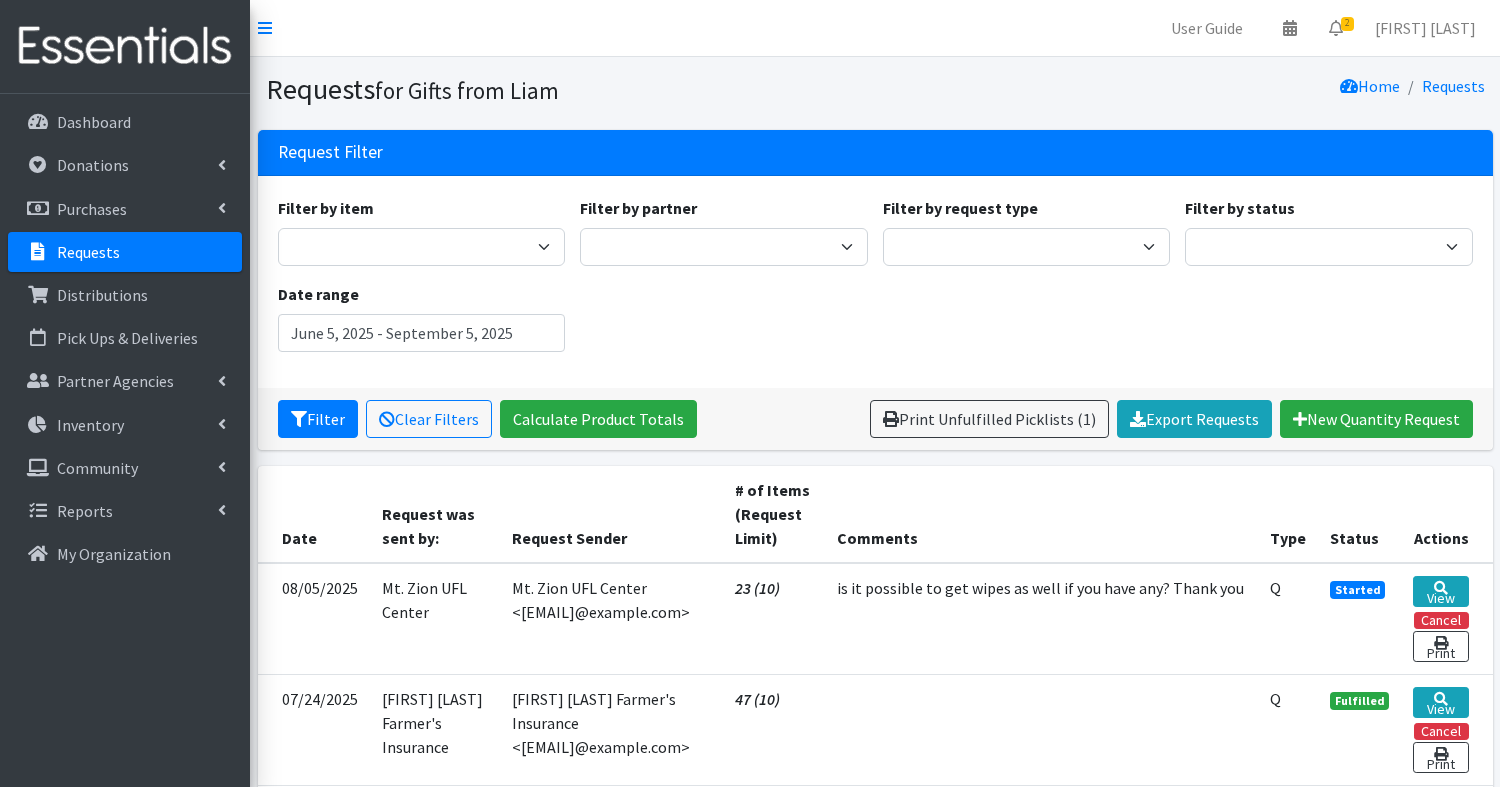 scroll, scrollTop: 0, scrollLeft: 0, axis: both 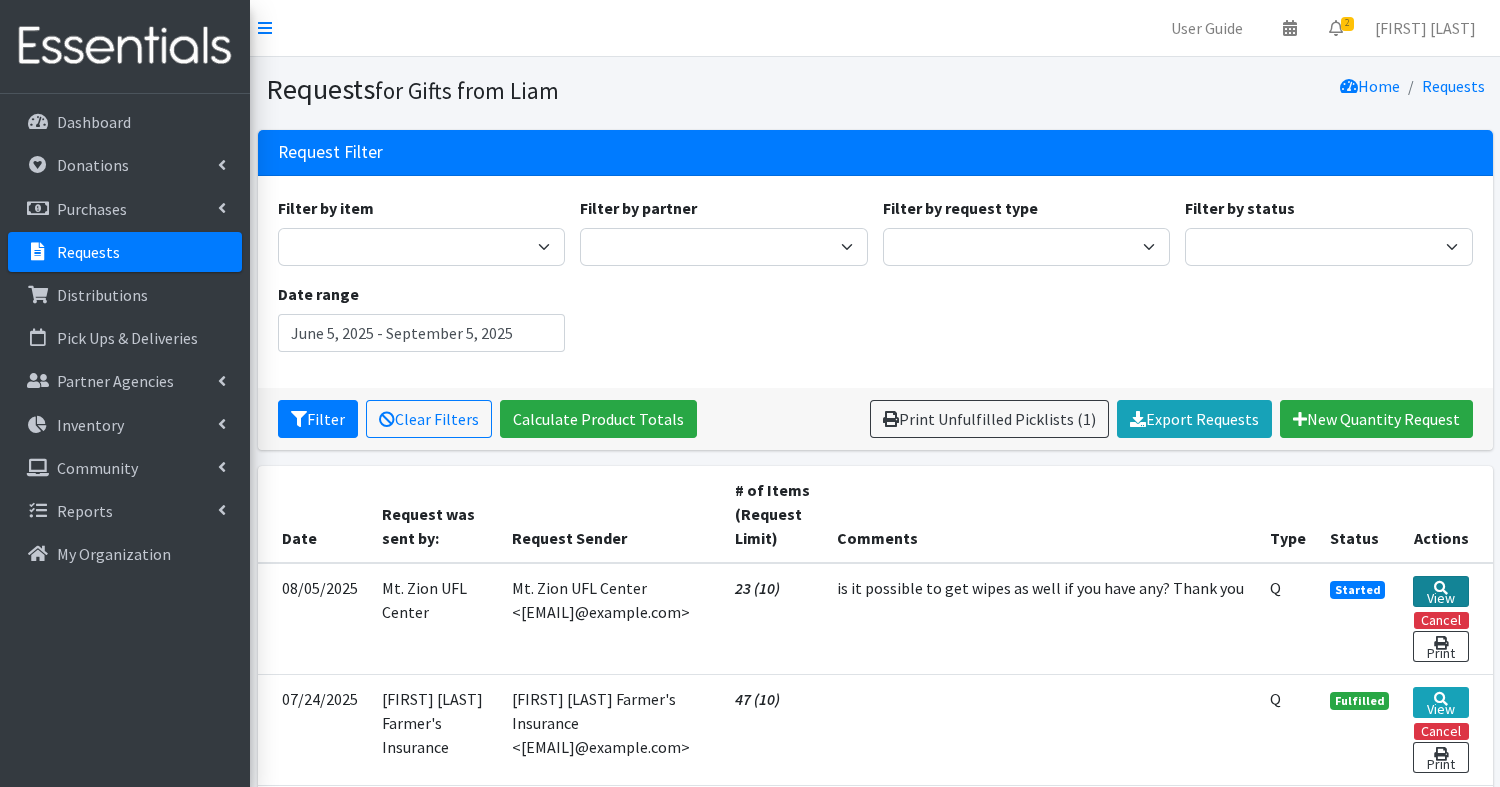 click on "View" at bounding box center (1440, 591) 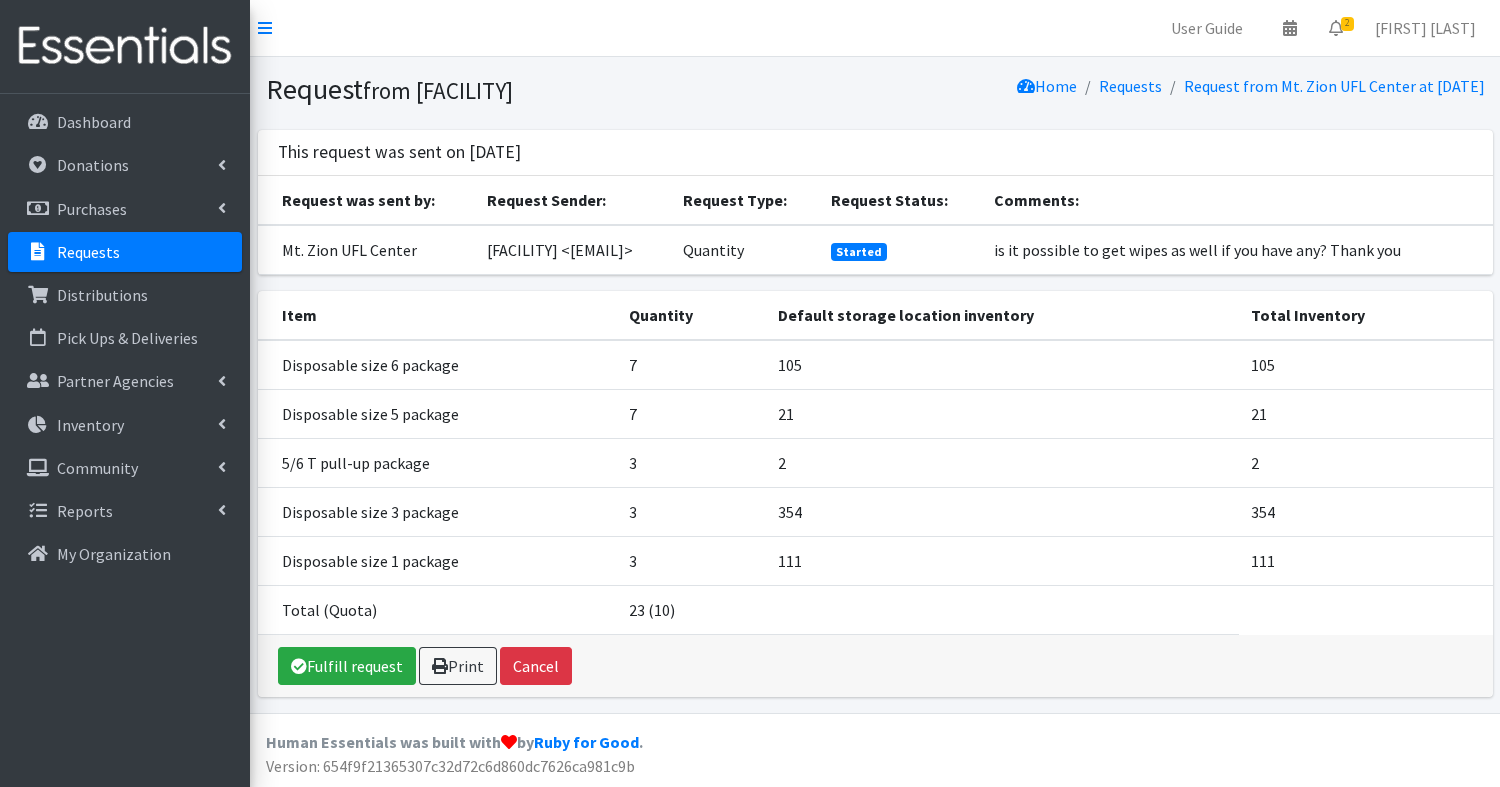 scroll, scrollTop: 46, scrollLeft: 0, axis: vertical 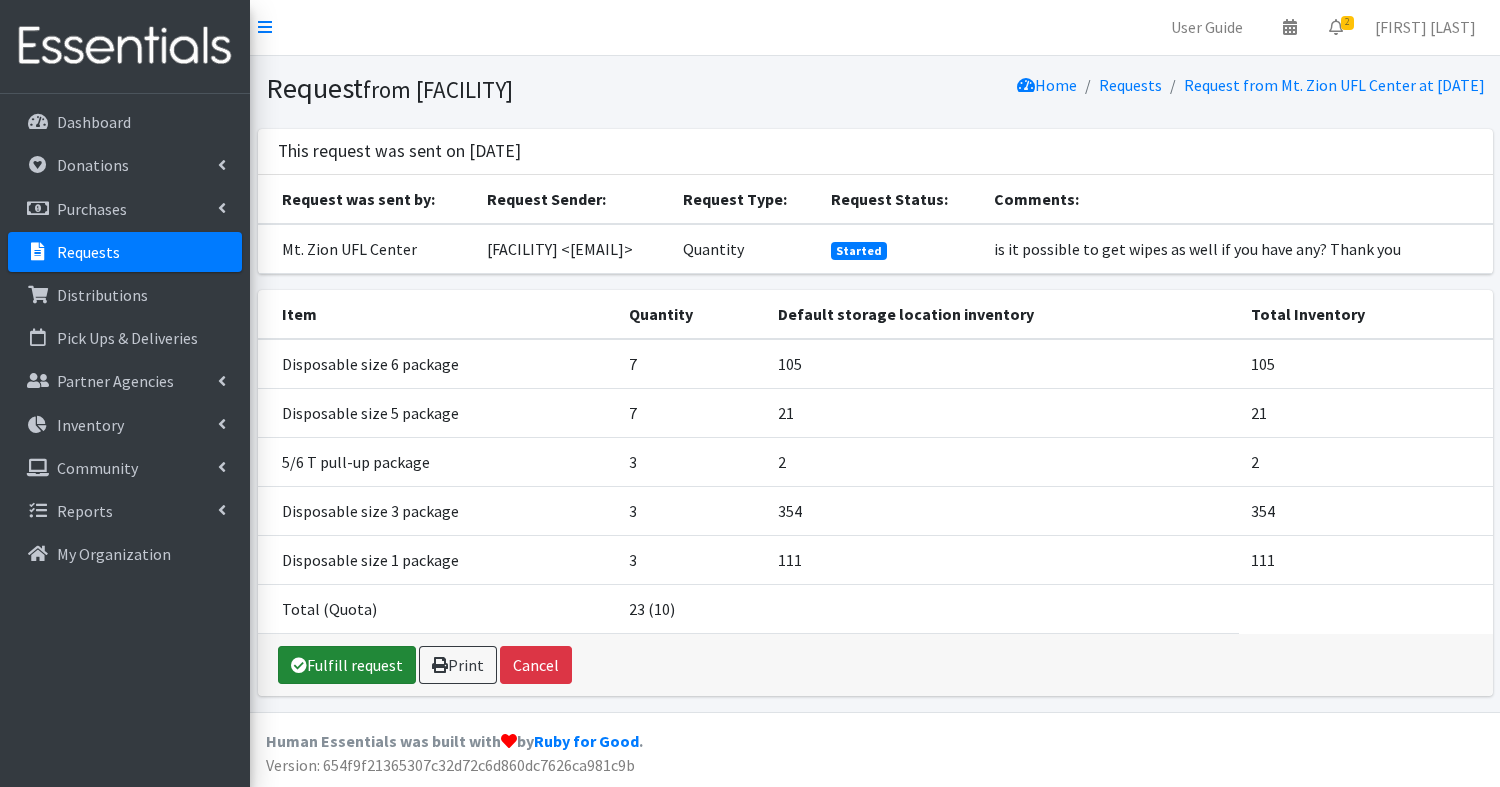 click on "Fulfill request" at bounding box center [347, 665] 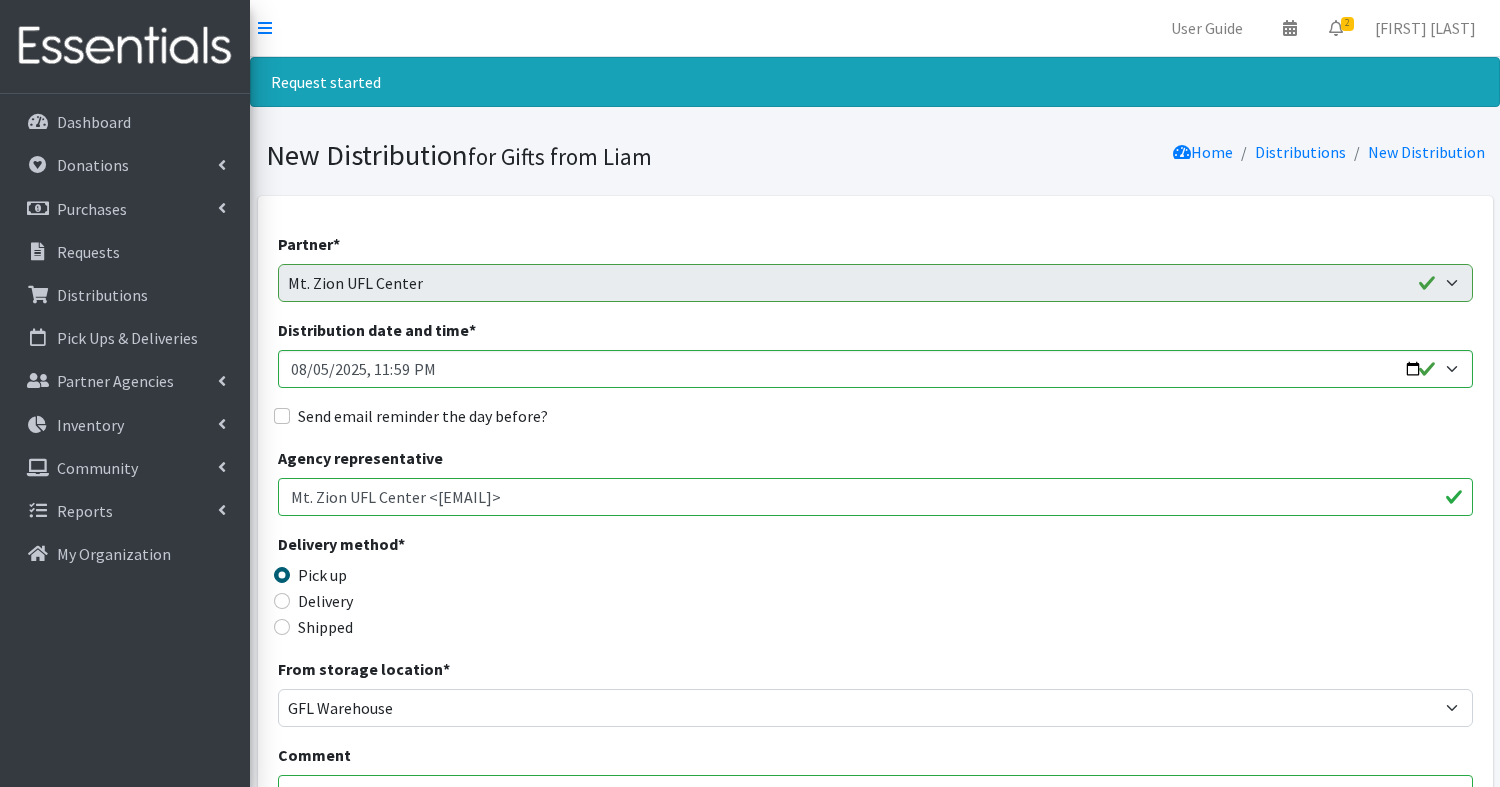 scroll, scrollTop: 0, scrollLeft: 0, axis: both 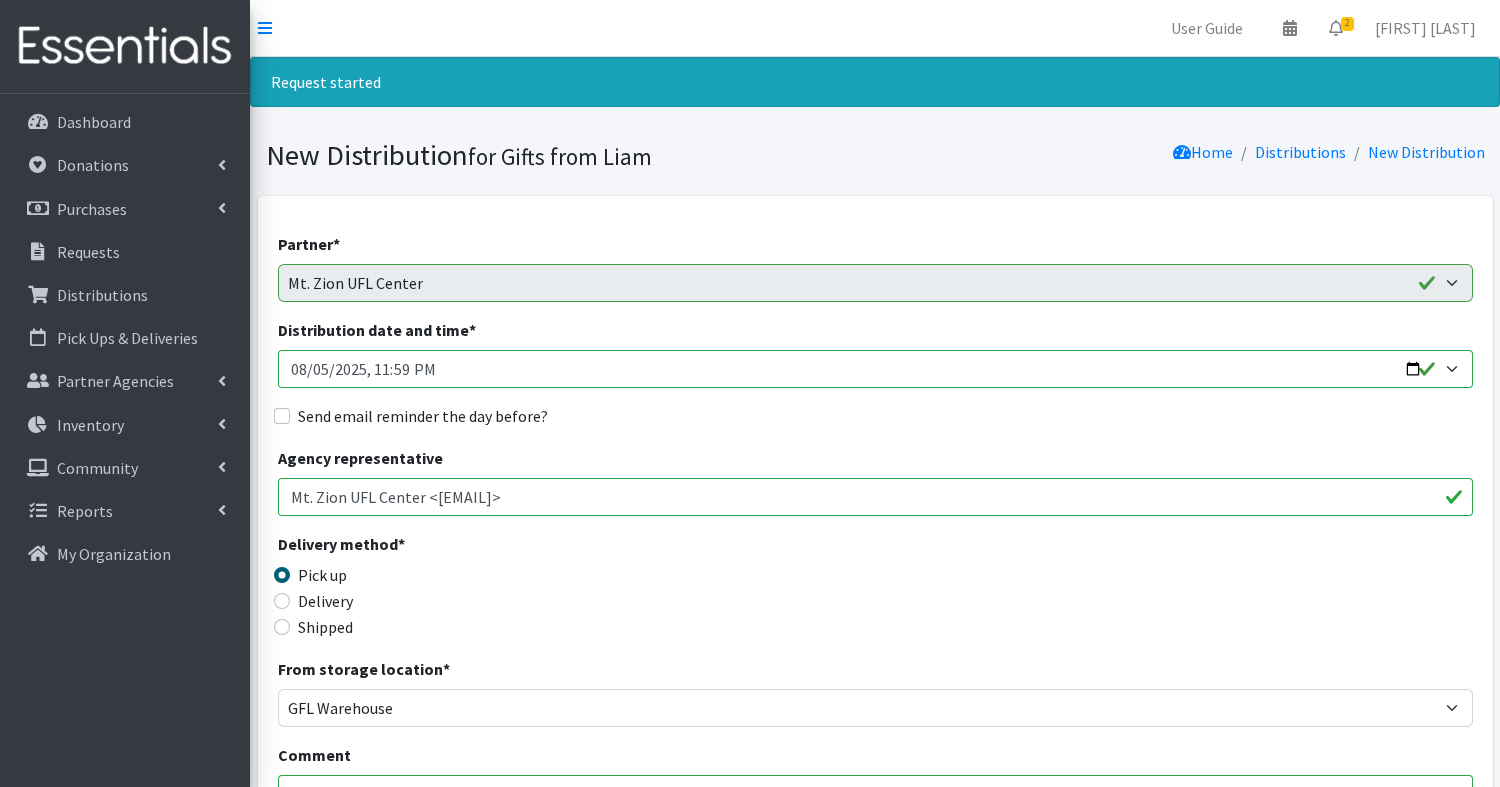 click on "Distribution date and time  *" at bounding box center (875, 369) 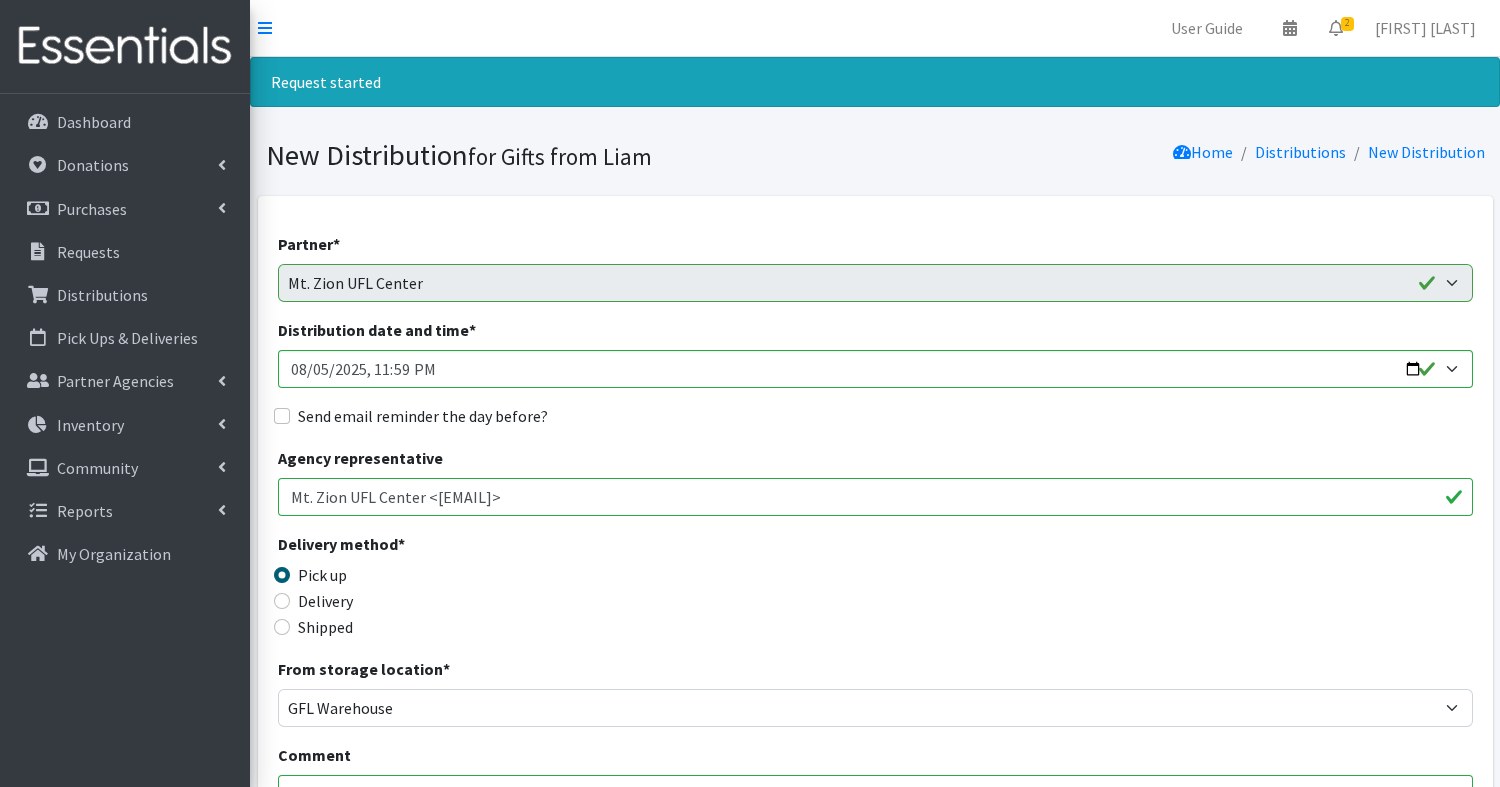 type on "[DATE]T10:00" 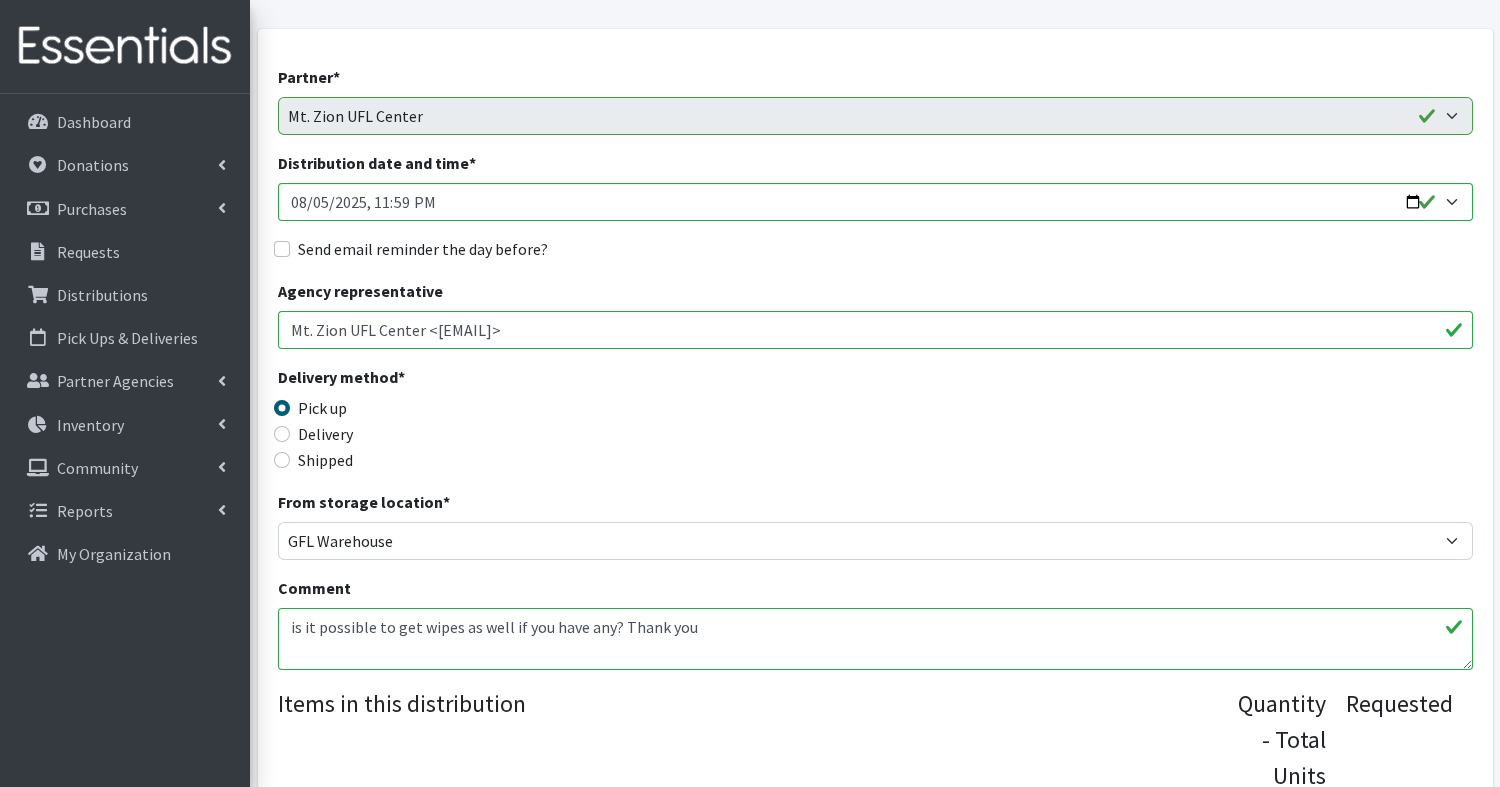 scroll, scrollTop: 179, scrollLeft: 0, axis: vertical 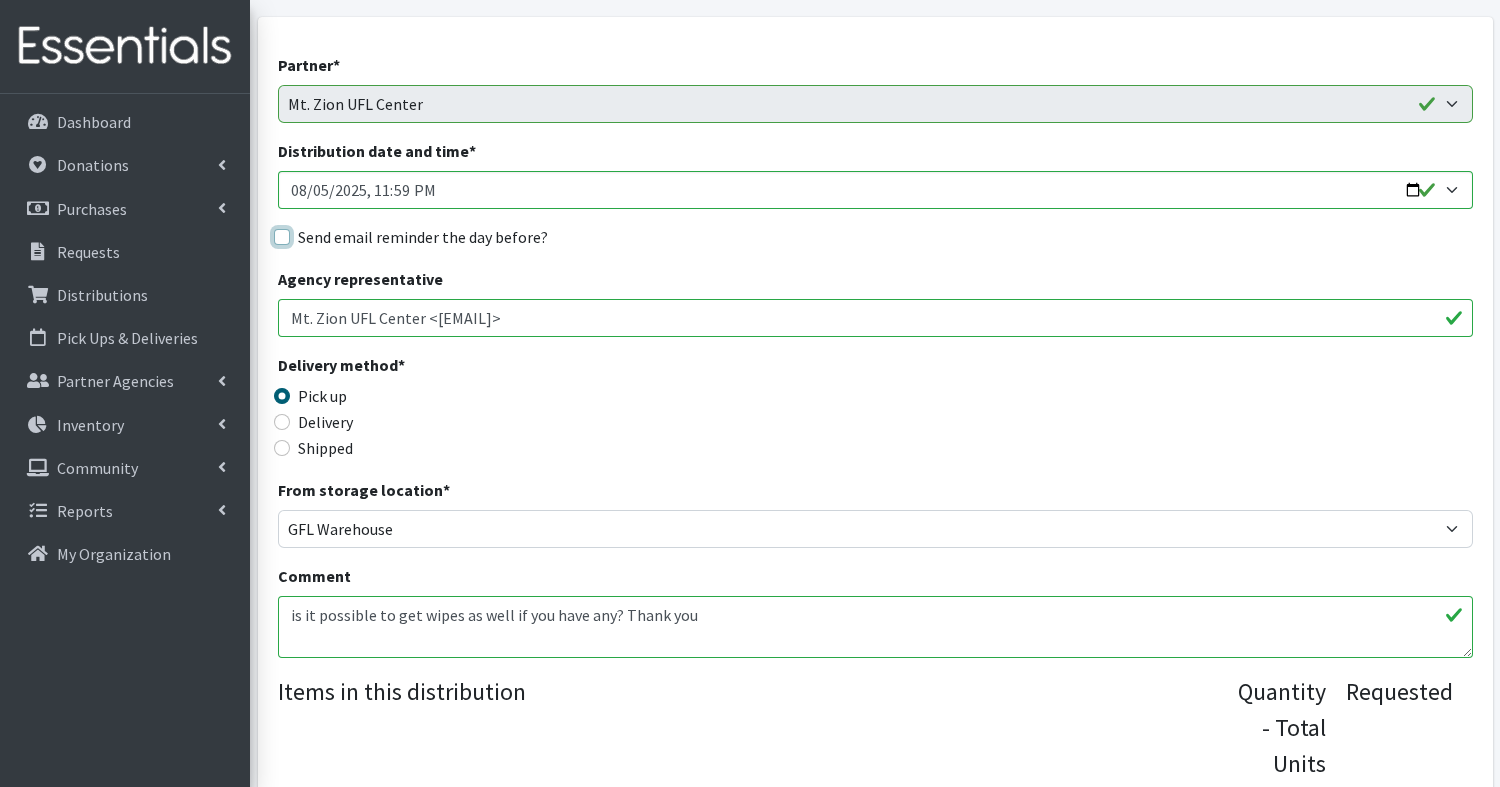 click on "Send email reminder the day before?" at bounding box center [282, 237] 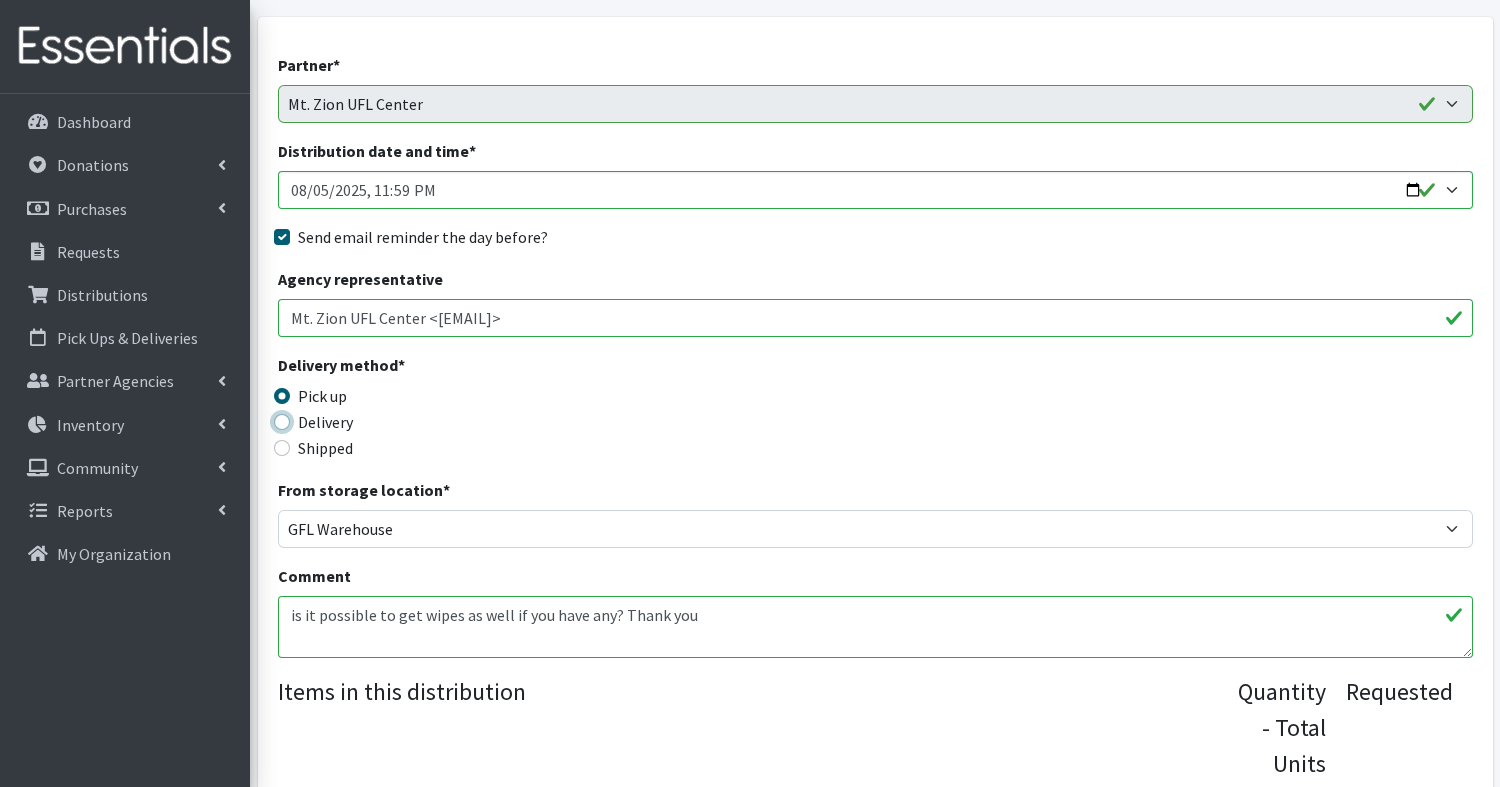 click on "Delivery" at bounding box center (282, 422) 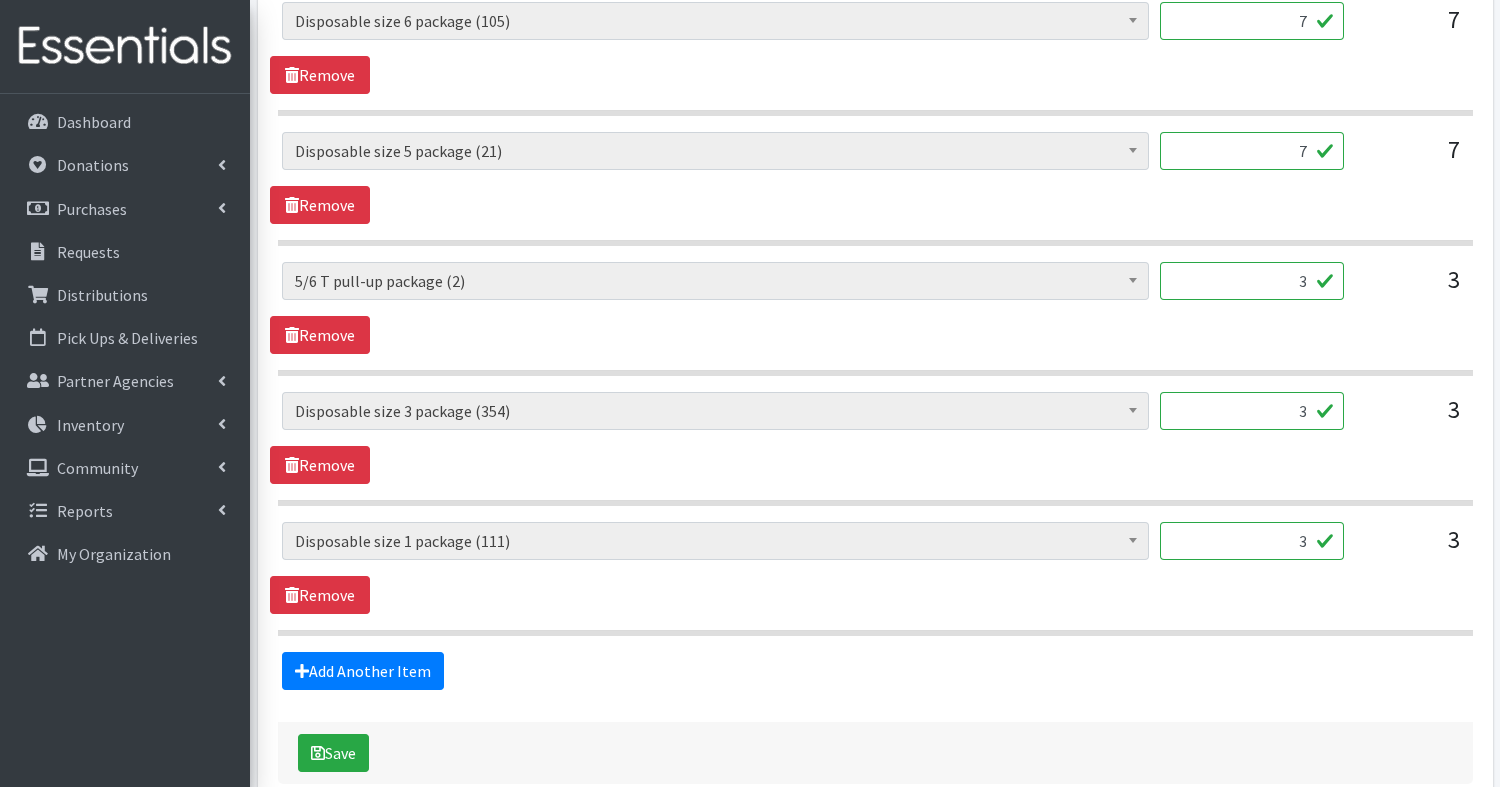 scroll, scrollTop: 975, scrollLeft: 0, axis: vertical 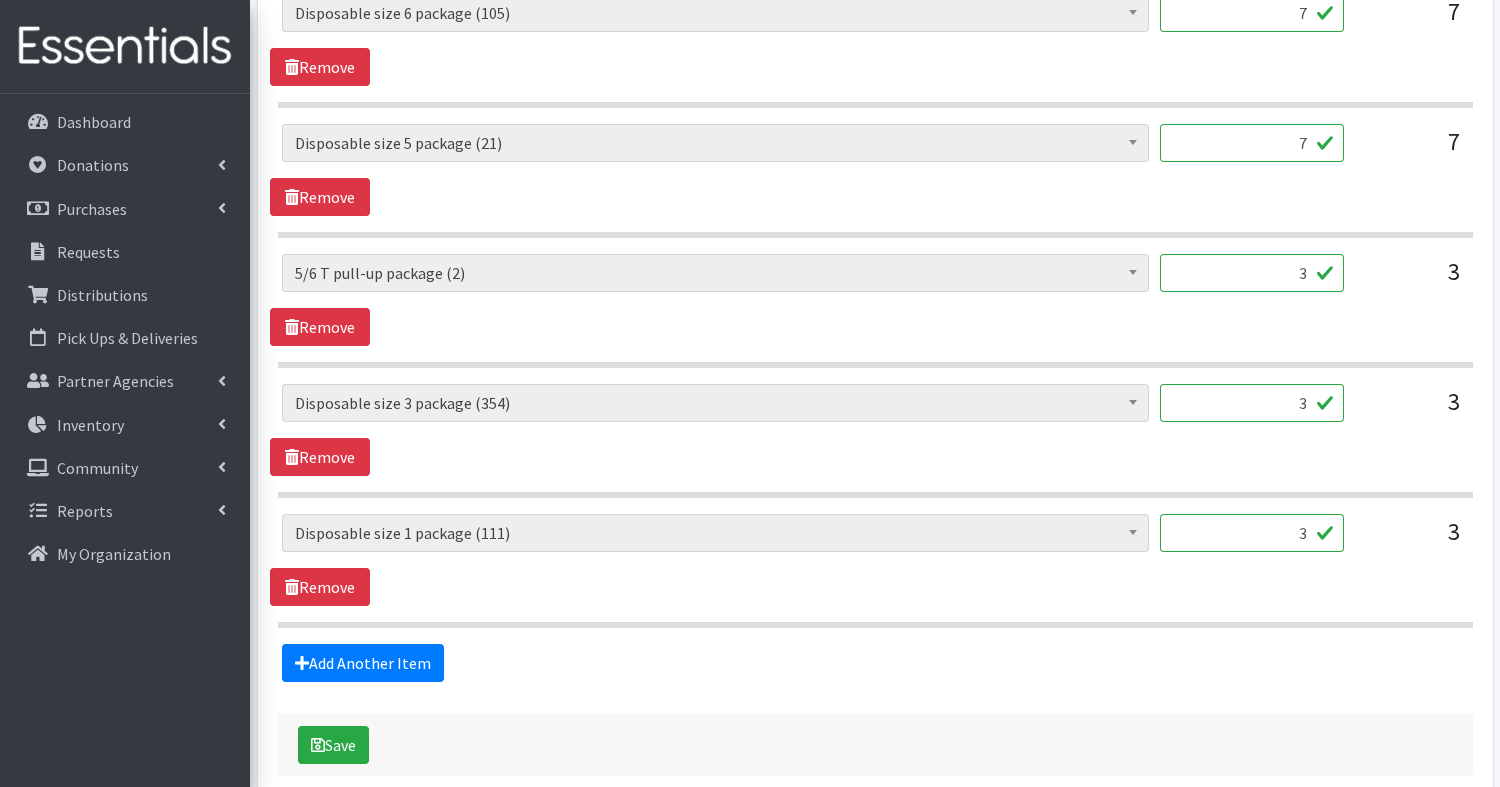 click on "3" at bounding box center [1252, 273] 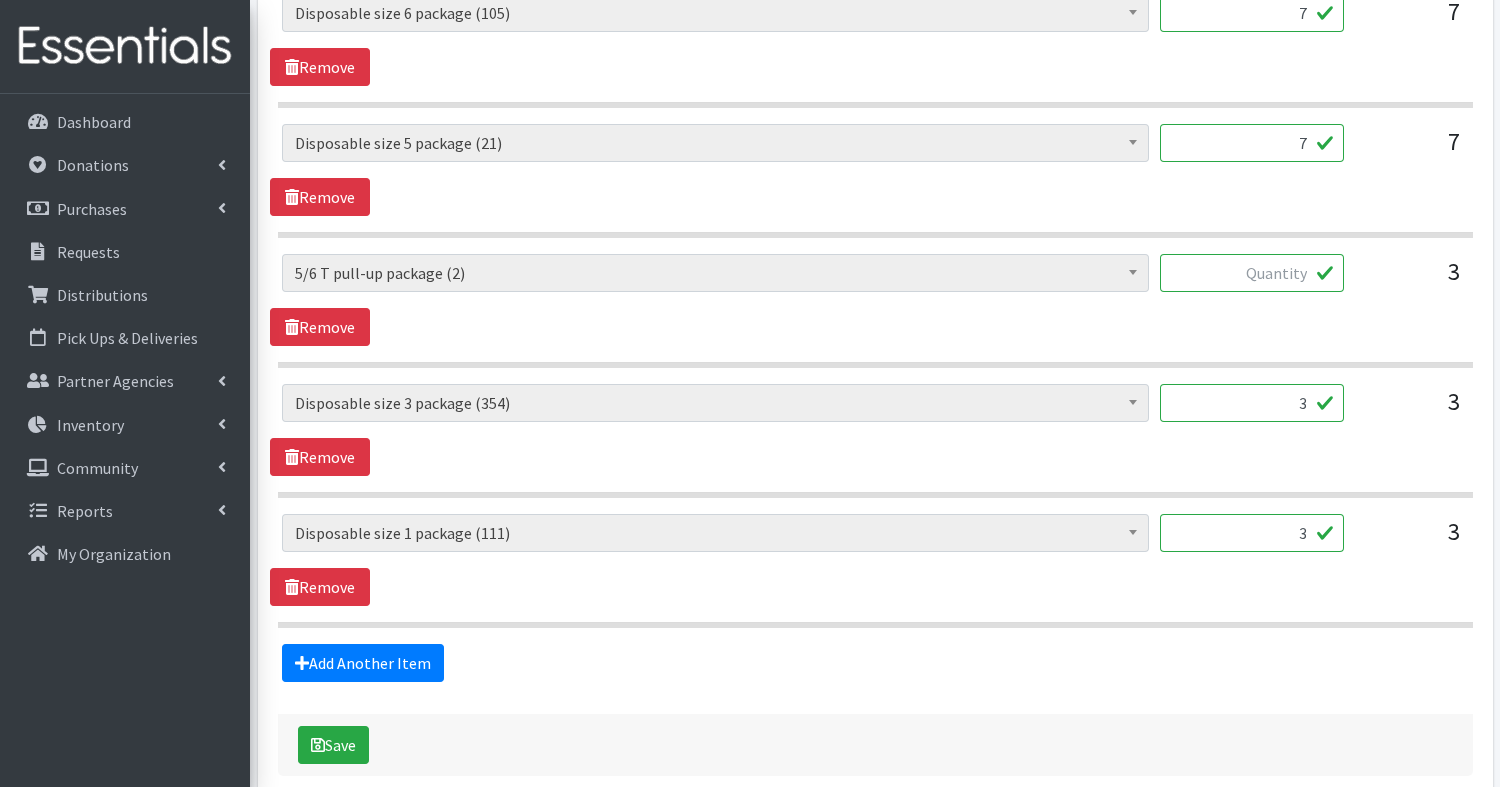 type on "3" 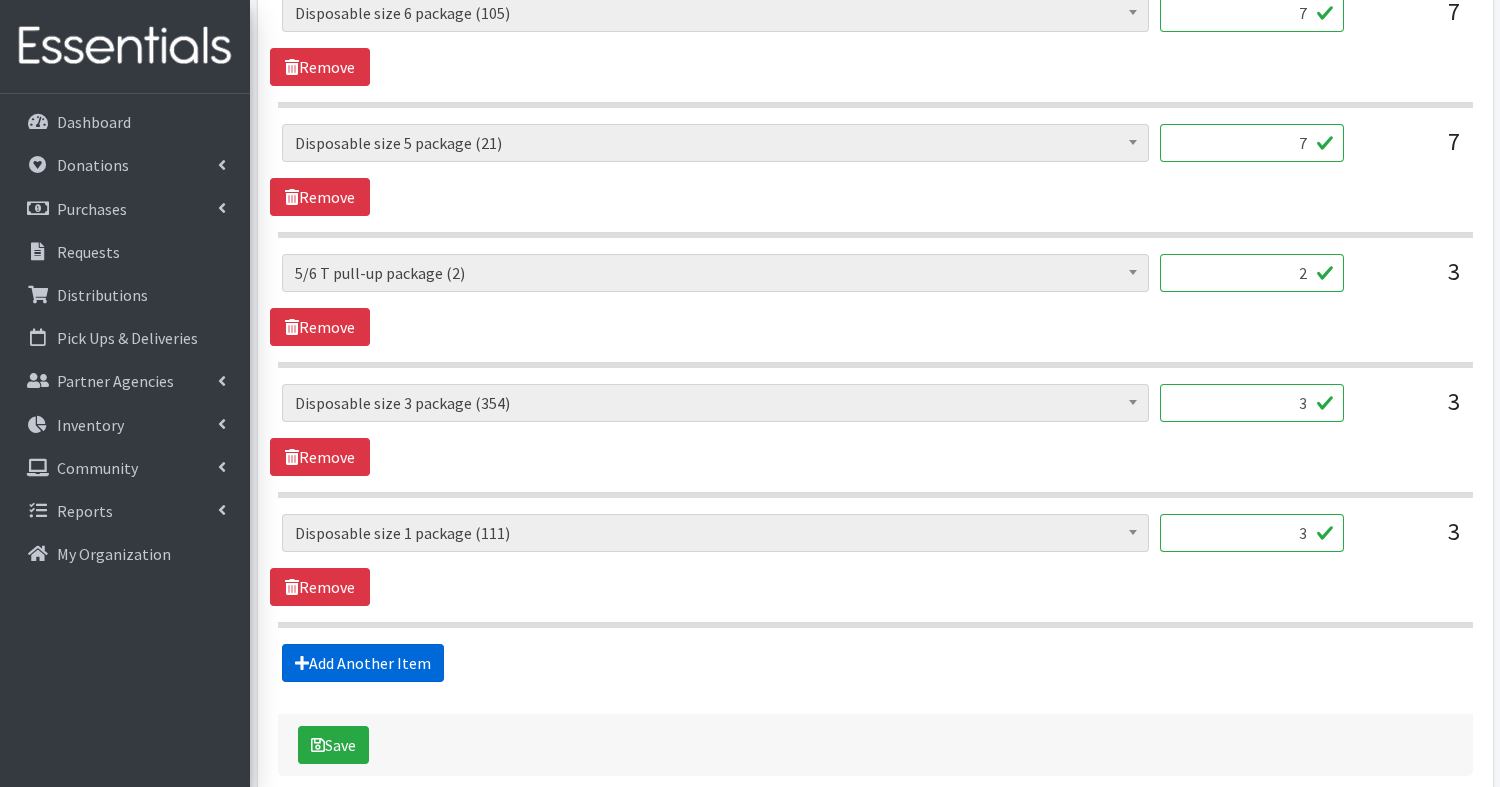 type on "2" 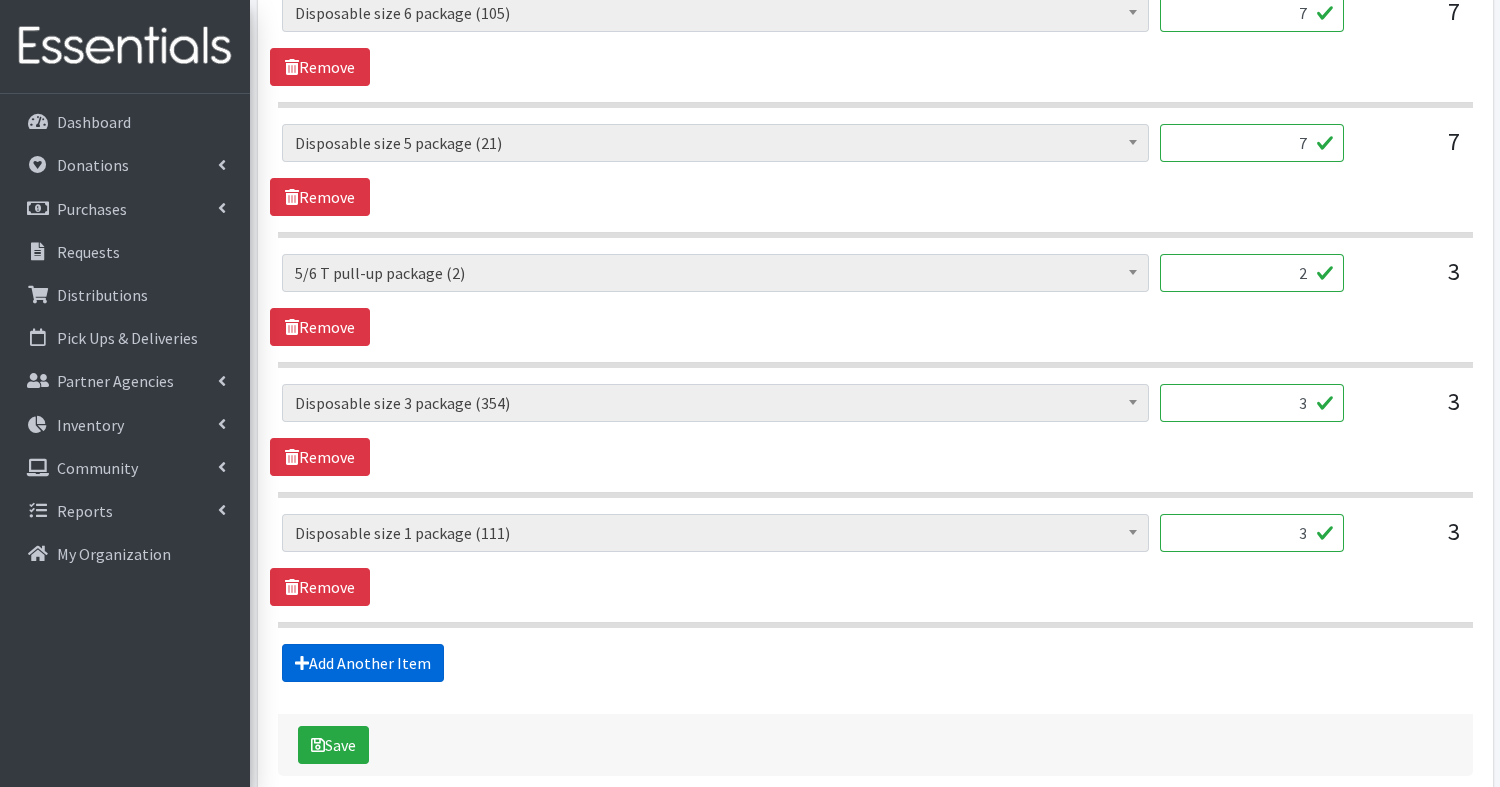 click on "Add Another Item" at bounding box center [363, 663] 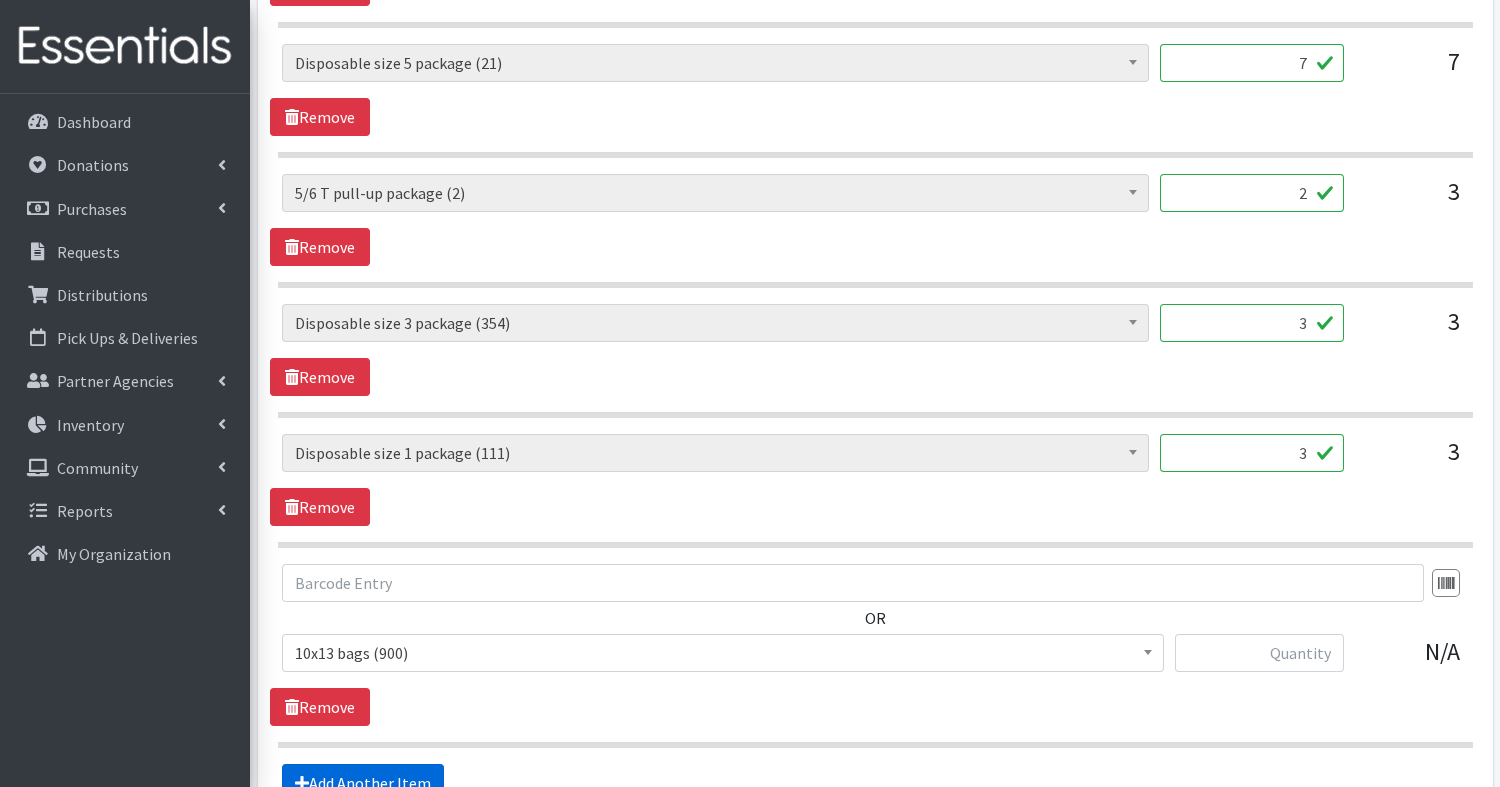 scroll, scrollTop: 1268, scrollLeft: 0, axis: vertical 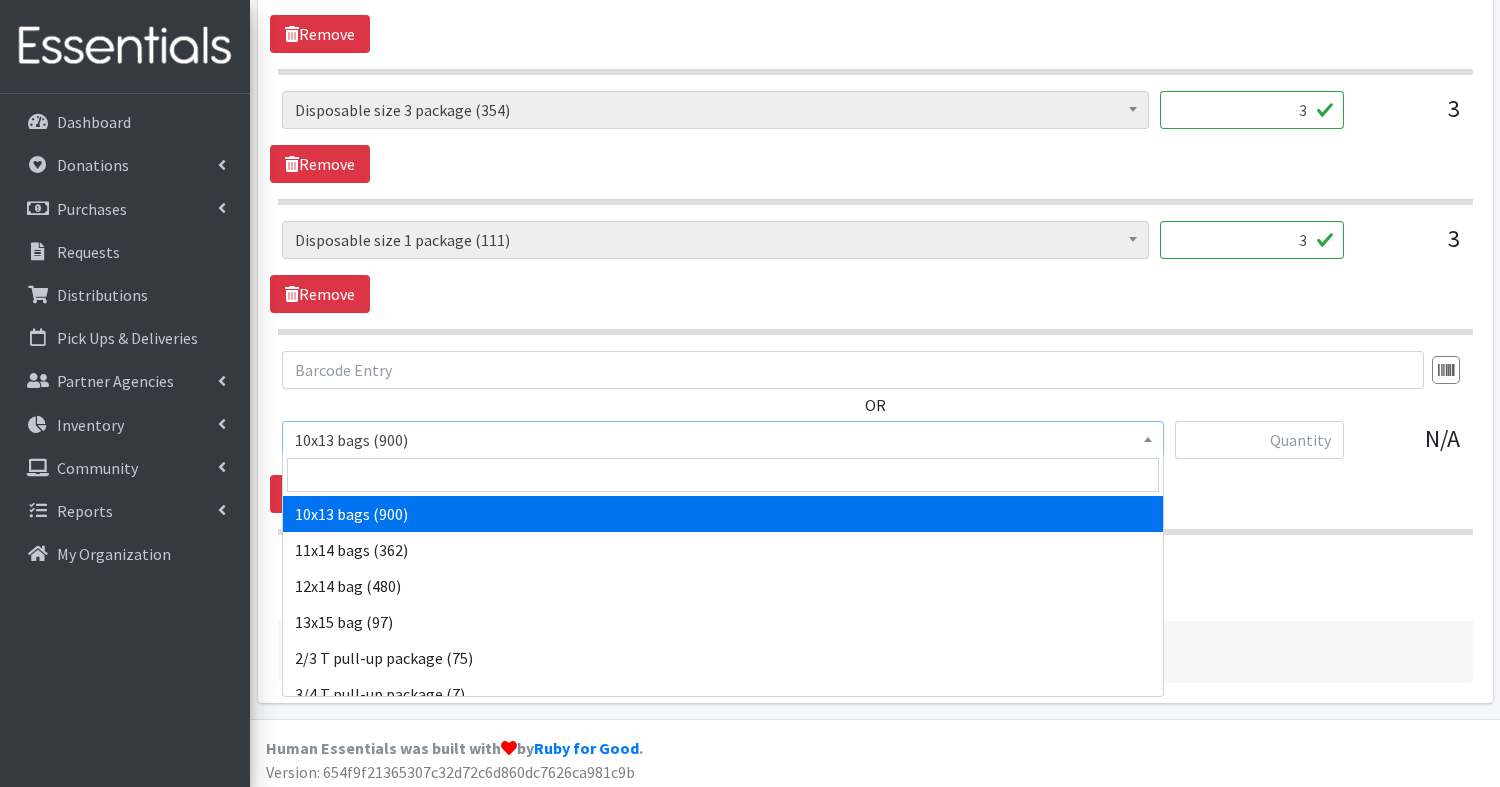 click on "10x13 bags (900)" at bounding box center (723, 440) 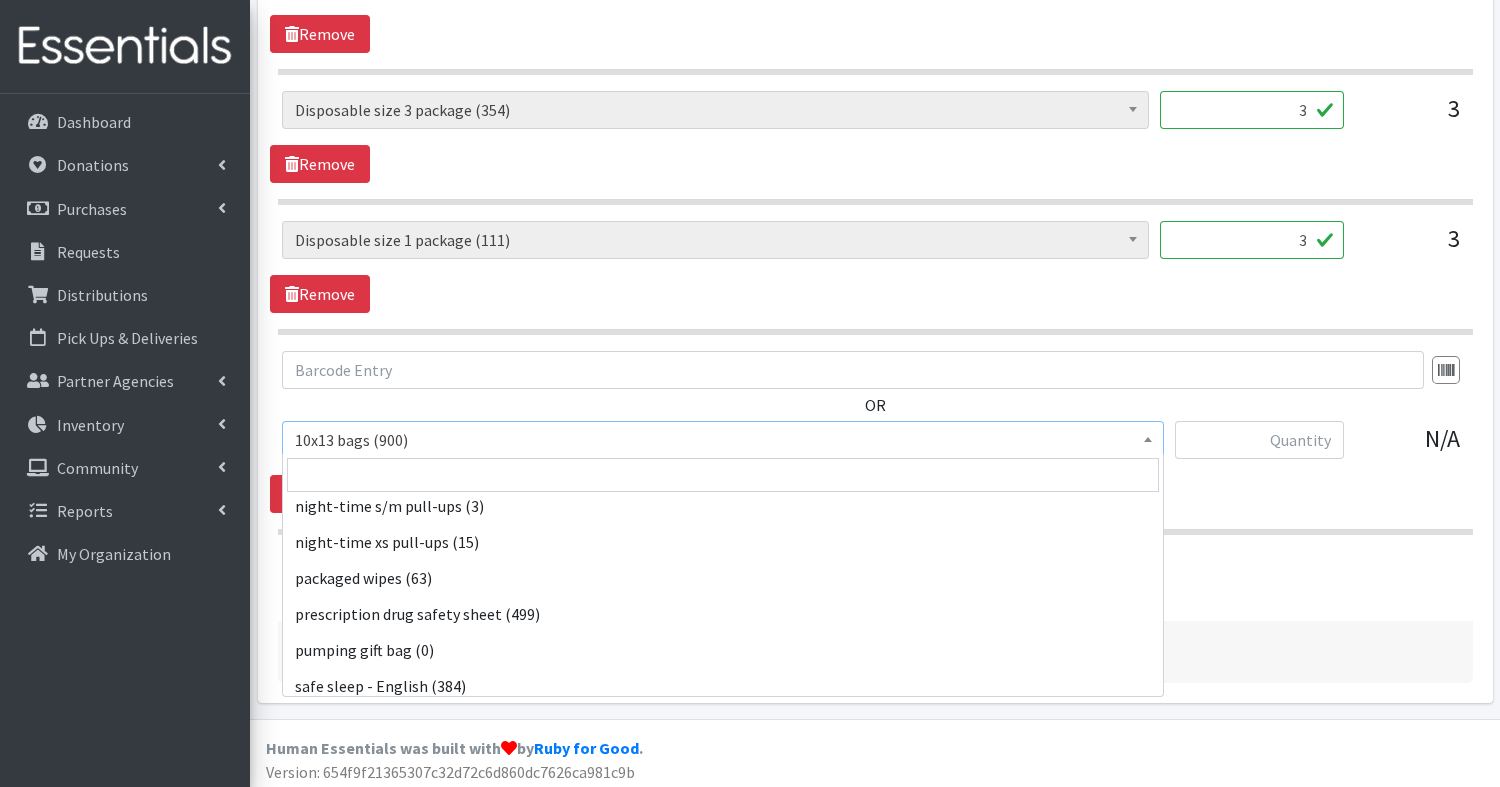 scroll, scrollTop: 2023, scrollLeft: 0, axis: vertical 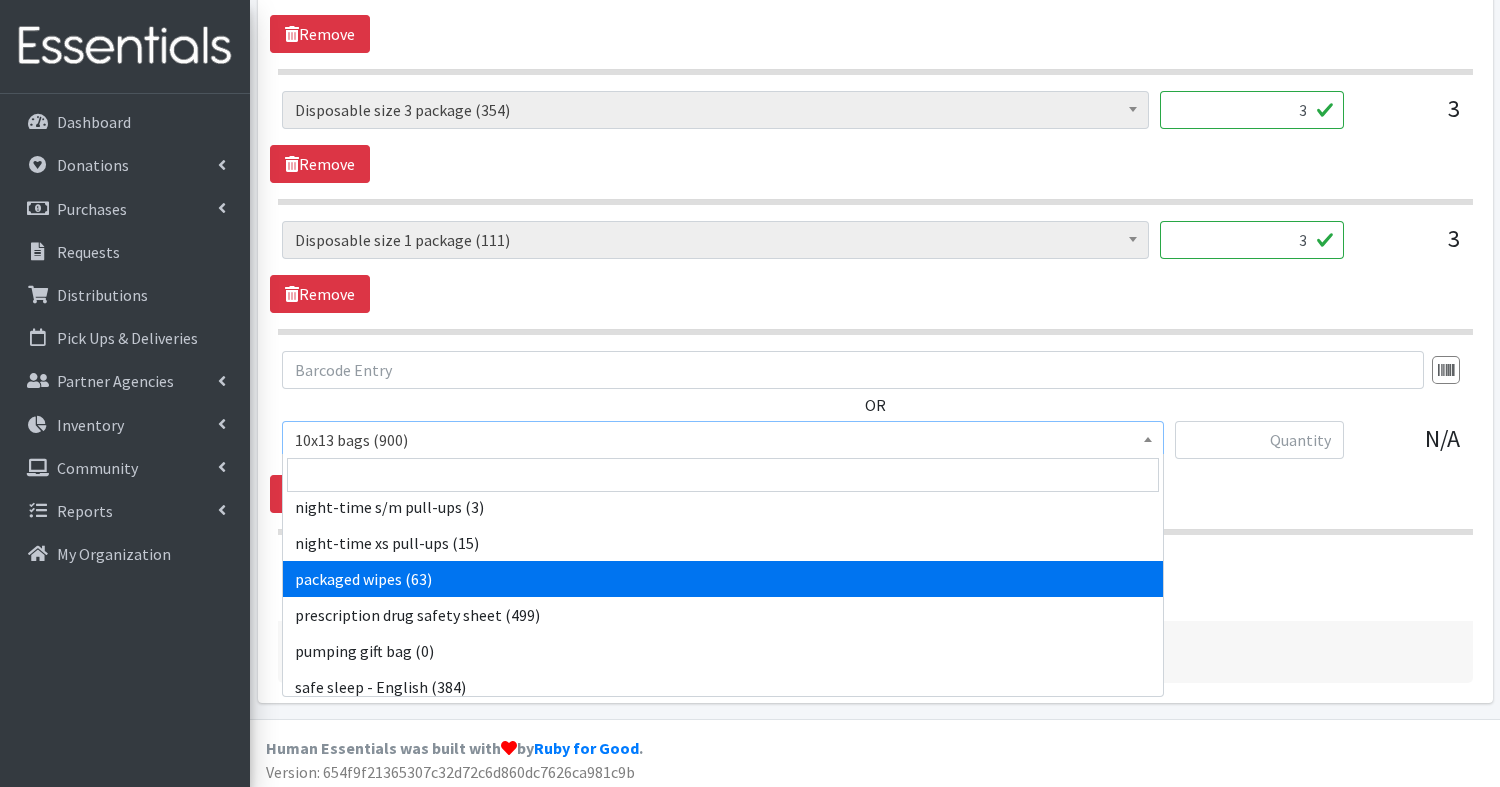 select on "[ZIP]" 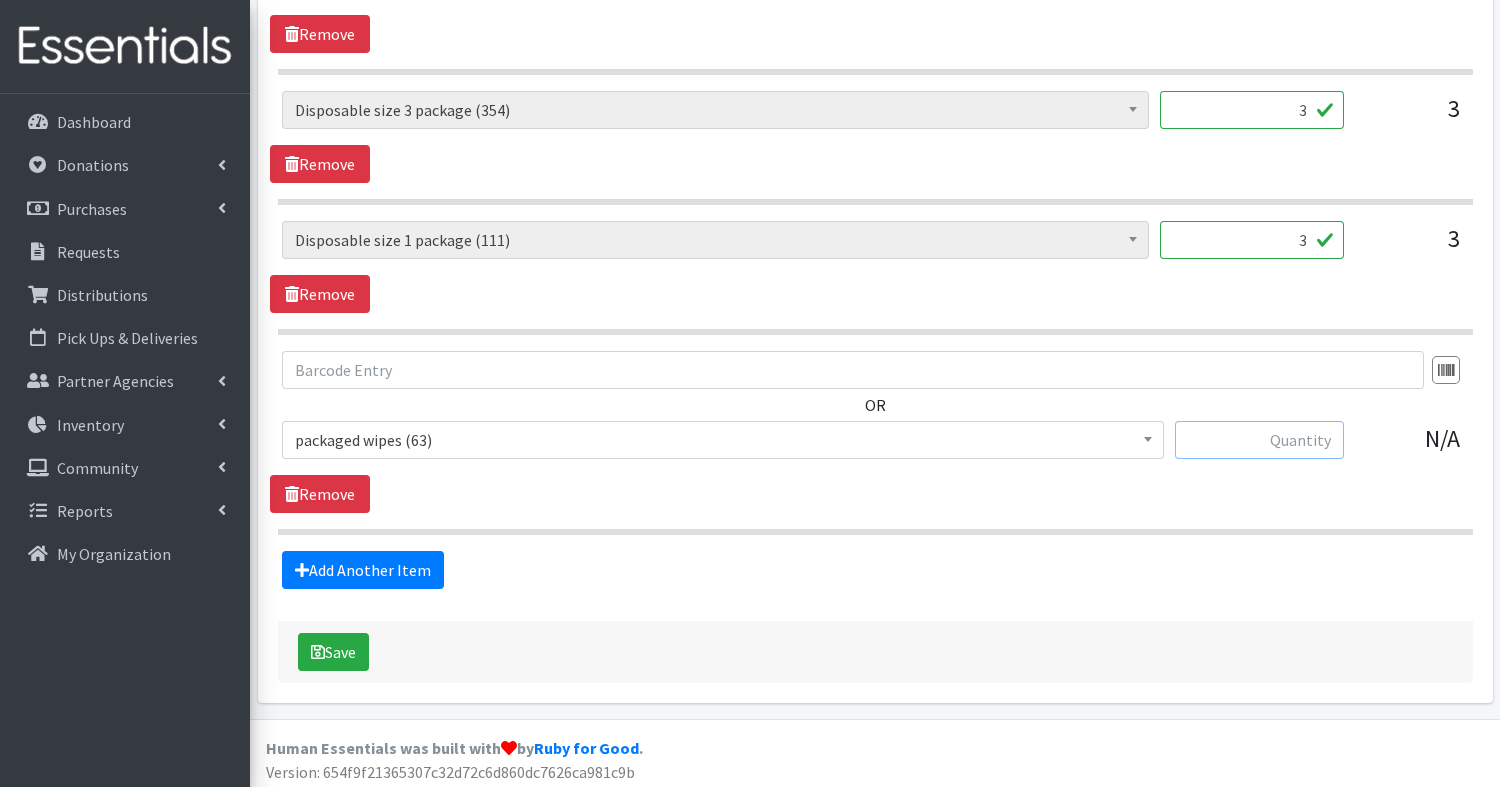 click at bounding box center (1259, 440) 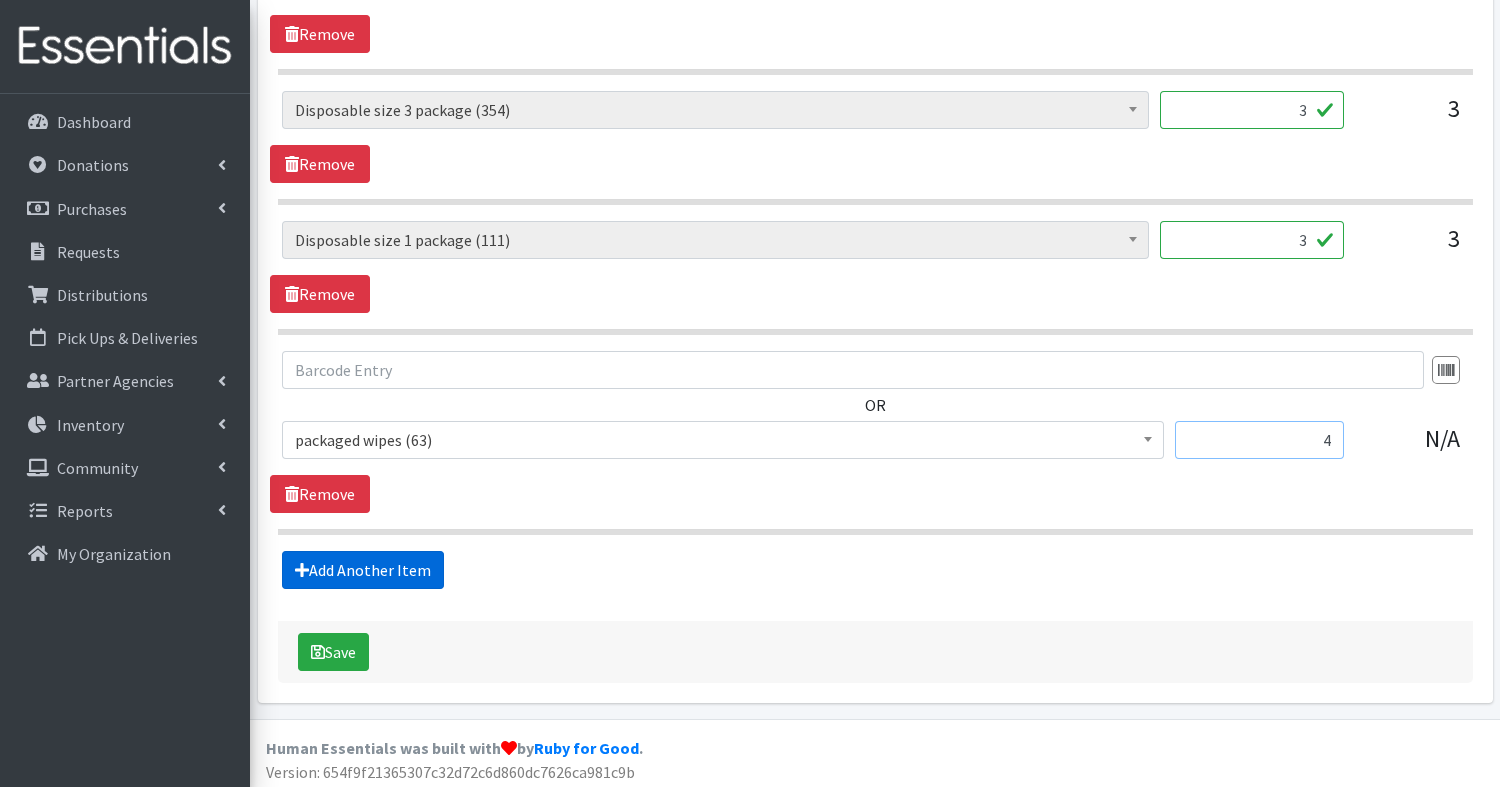 type on "4" 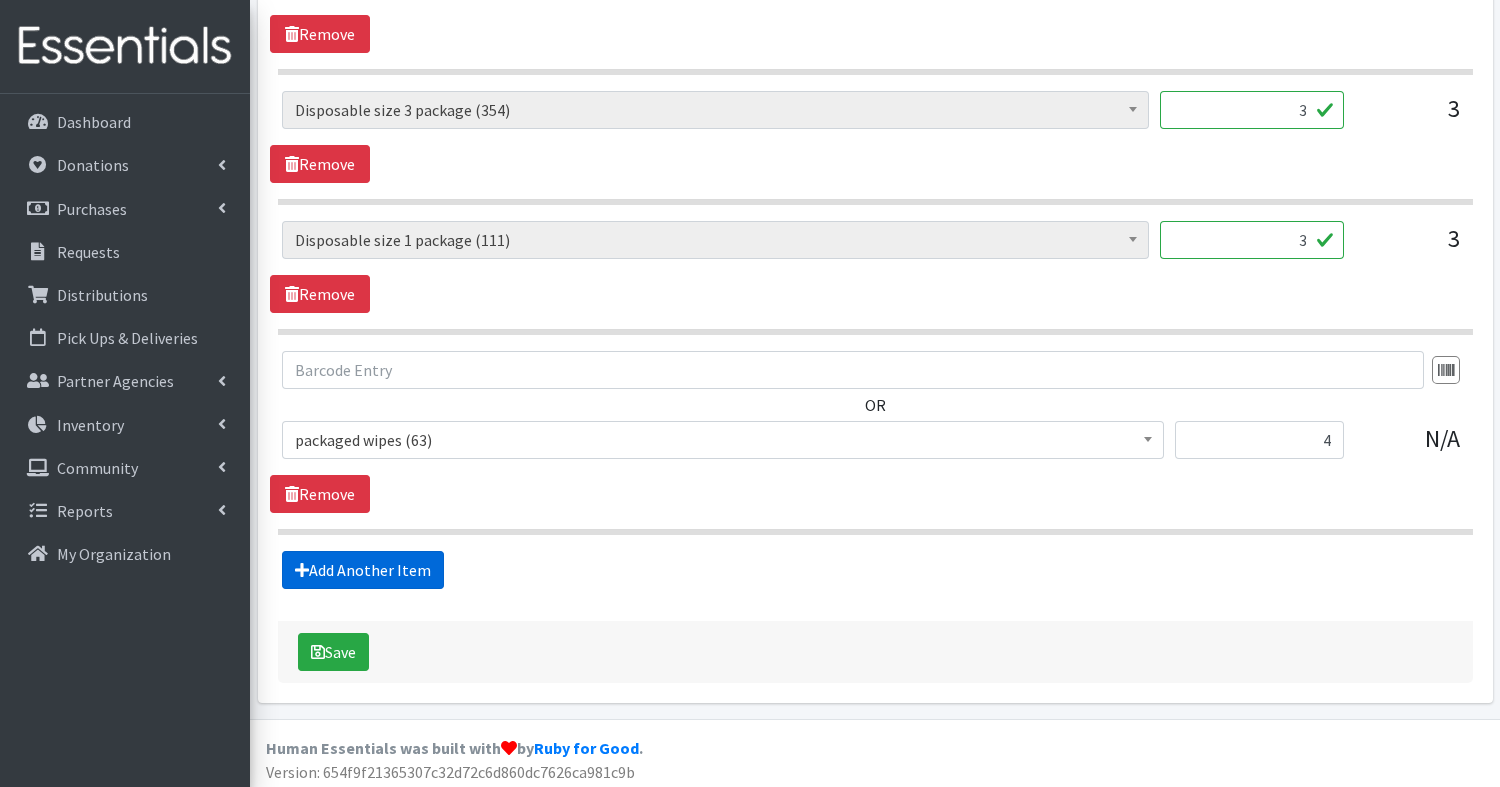 click on "Add Another Item" at bounding box center [363, 570] 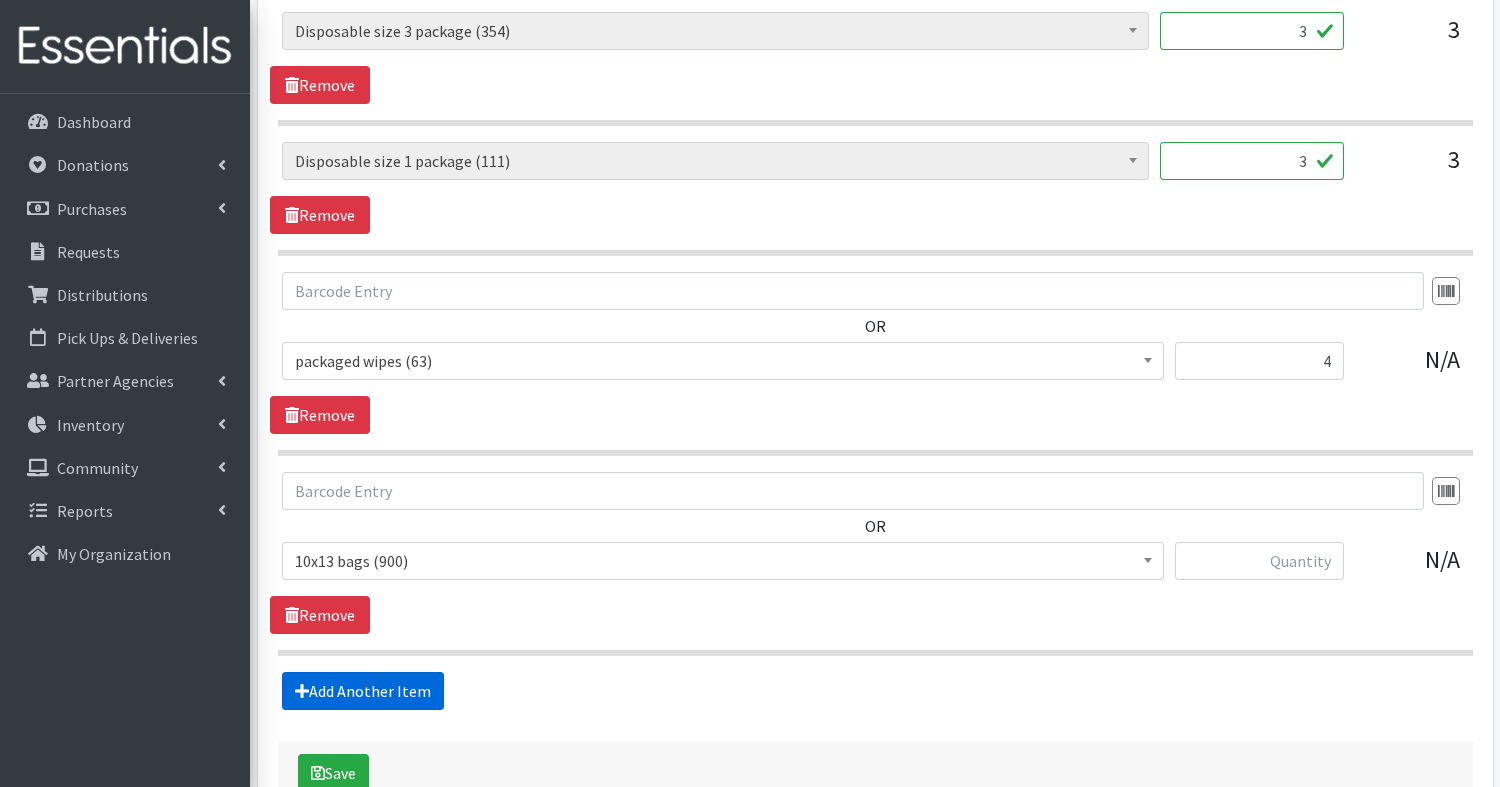scroll, scrollTop: 1467, scrollLeft: 0, axis: vertical 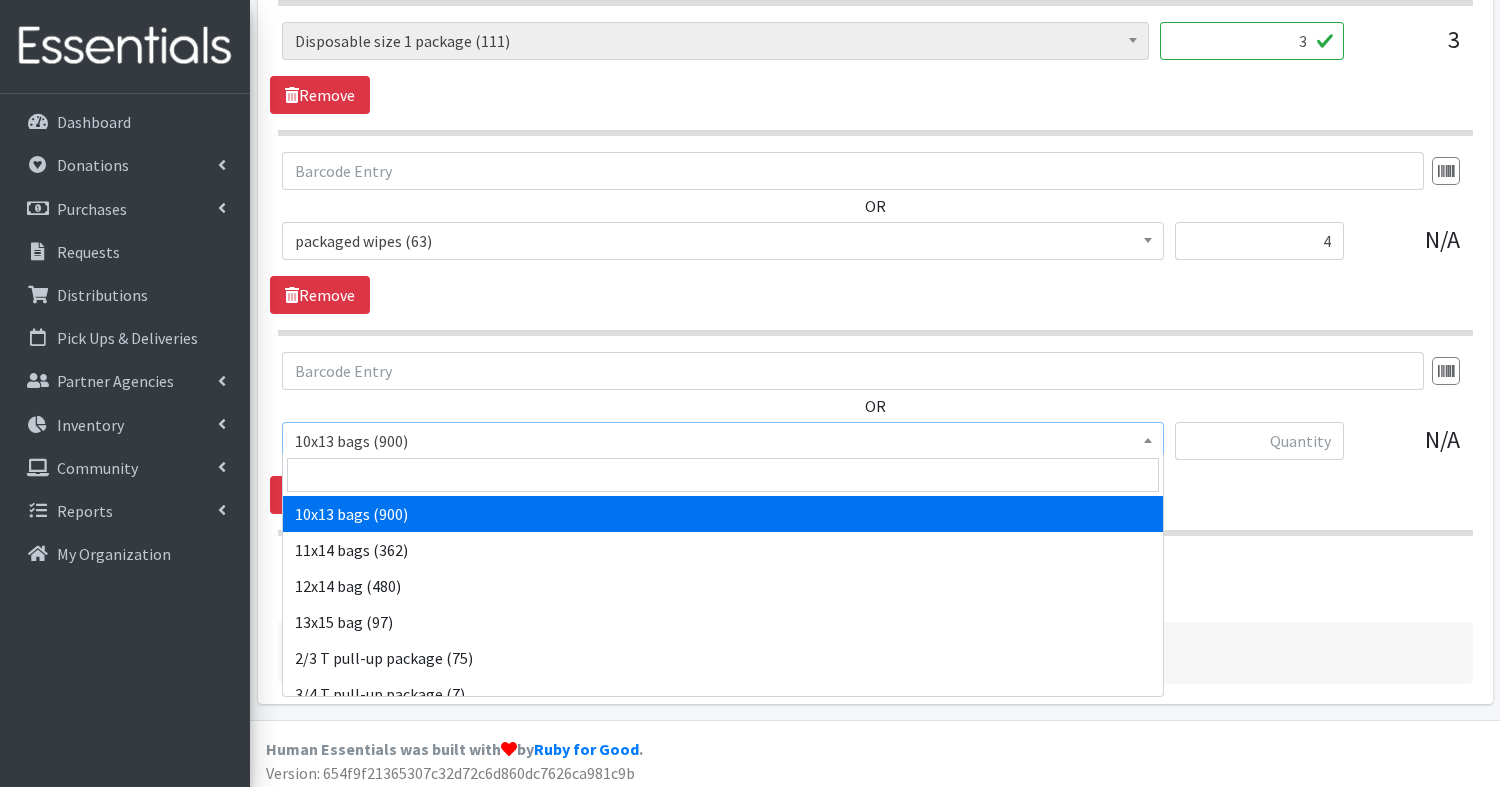 click on "10x13 bags (900)" at bounding box center (723, 441) 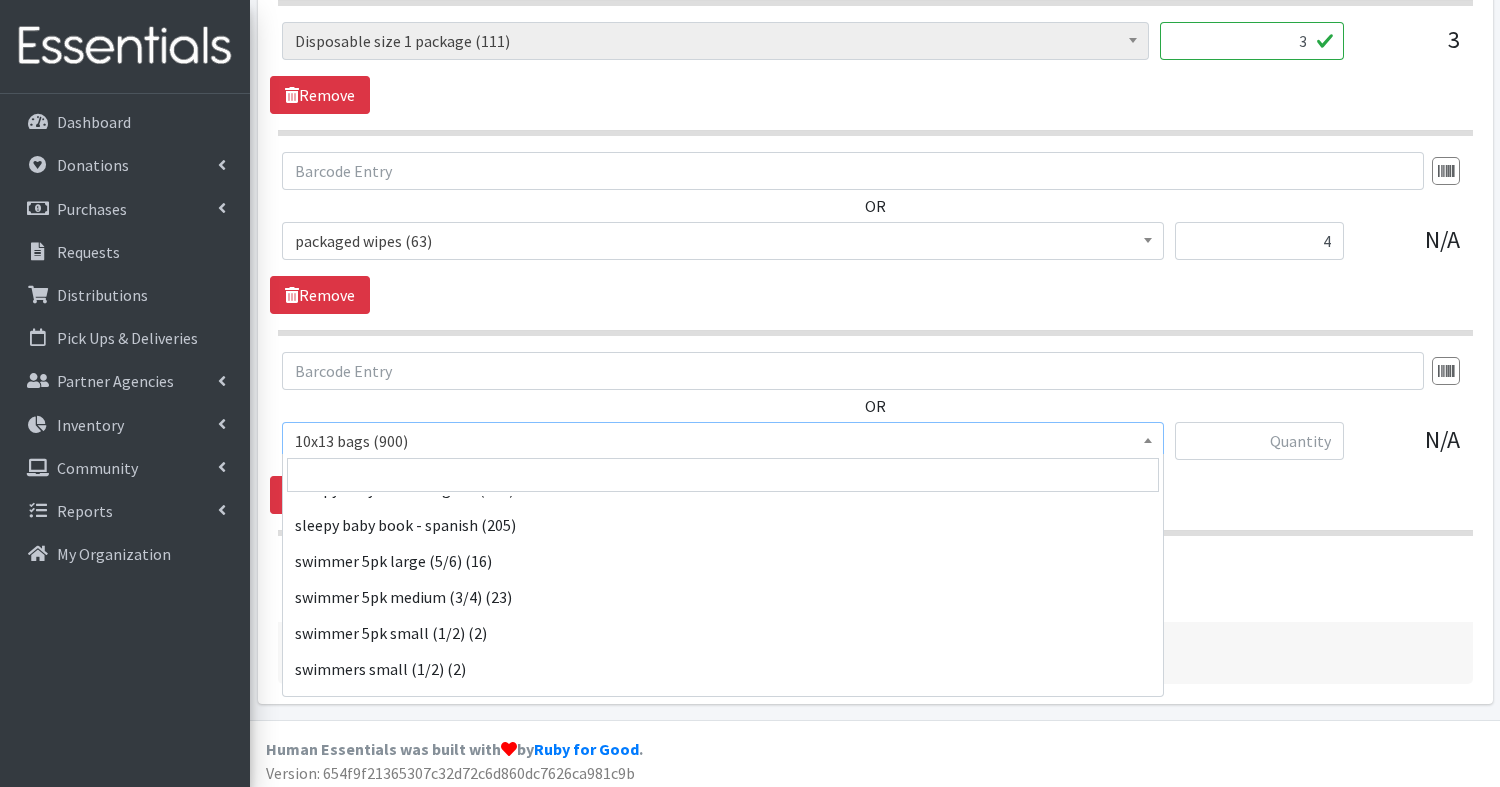 scroll, scrollTop: 2391, scrollLeft: 0, axis: vertical 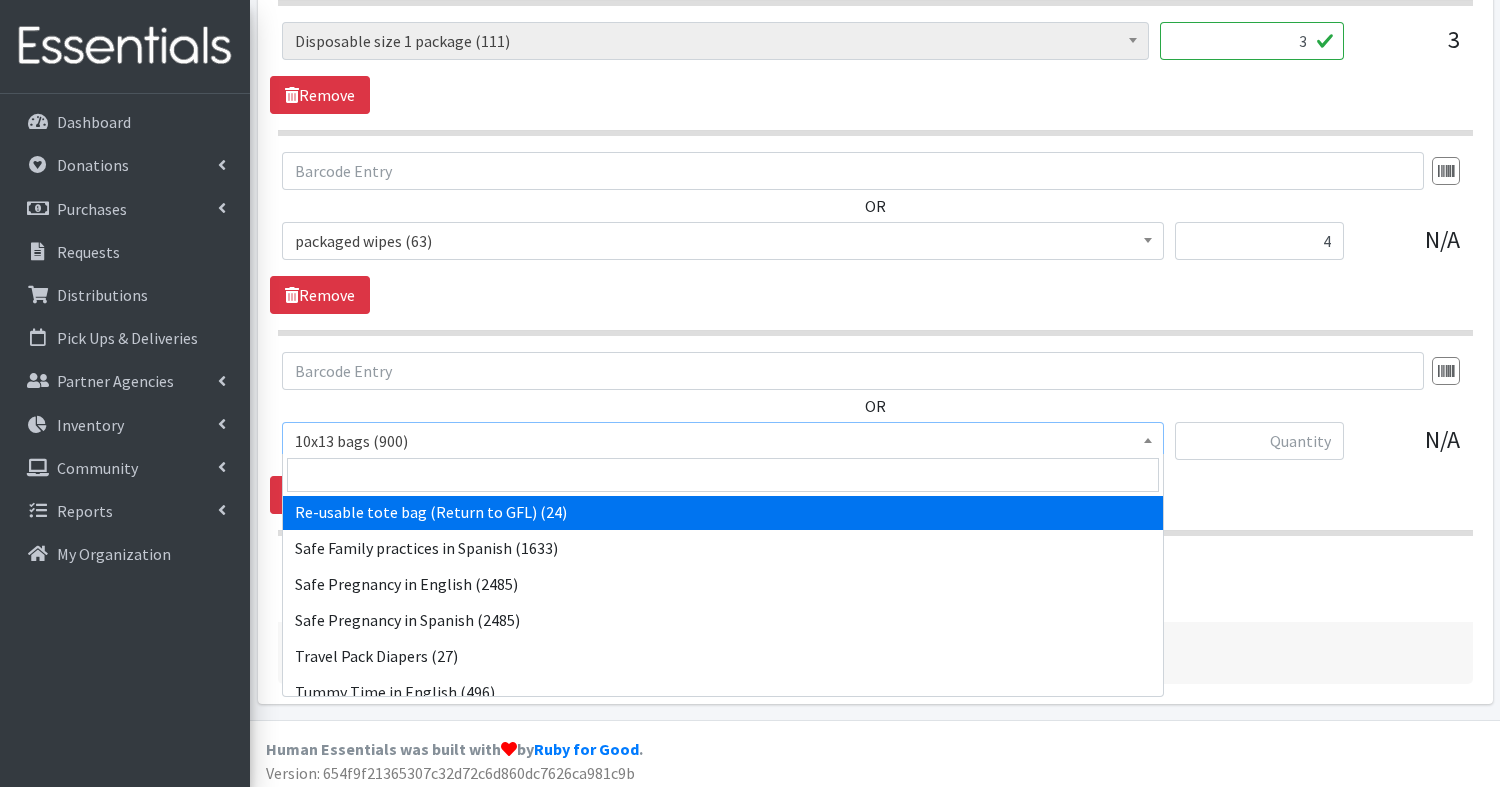 select on "[ZIP]" 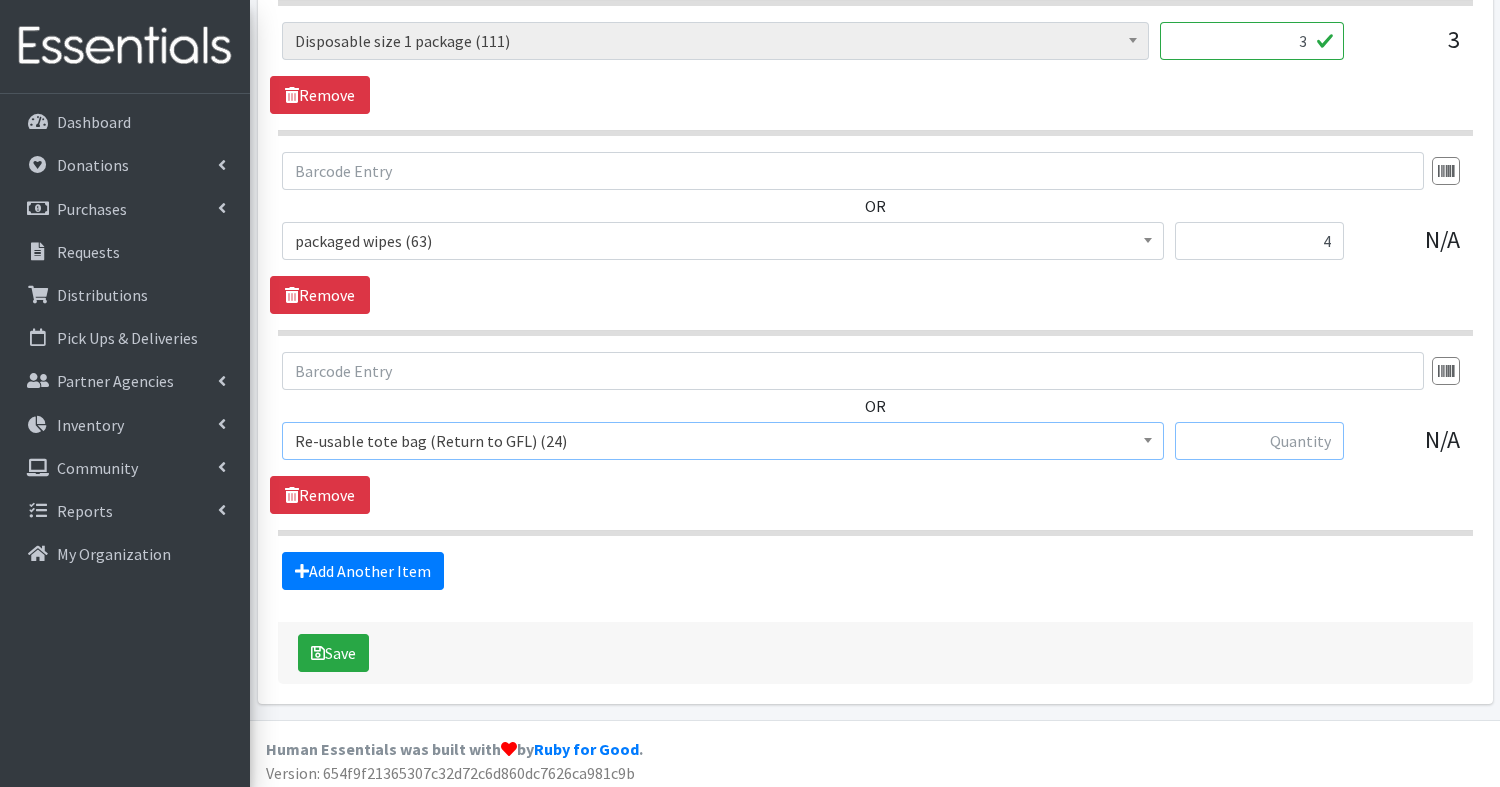 click at bounding box center [1259, 441] 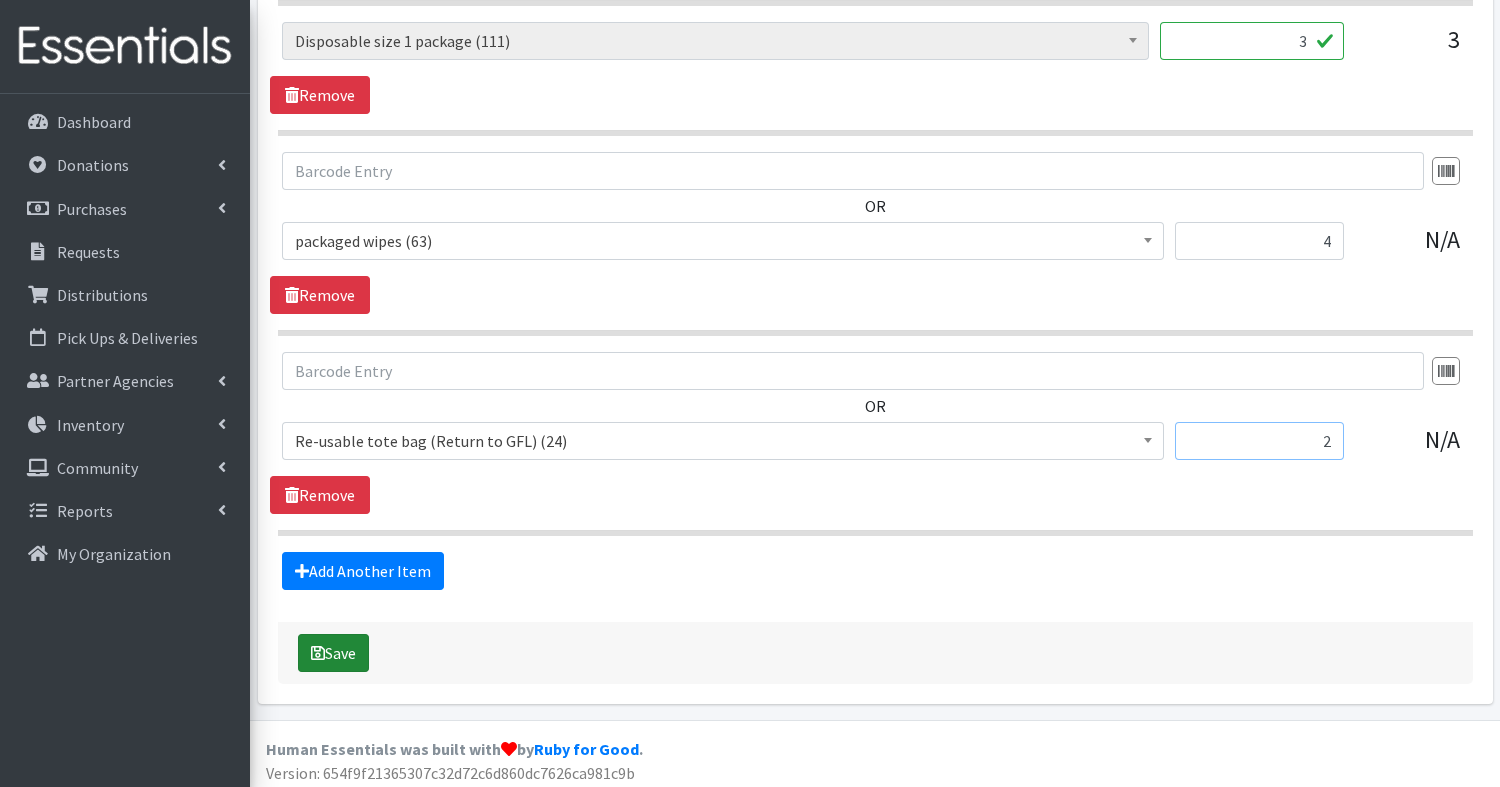 type on "2" 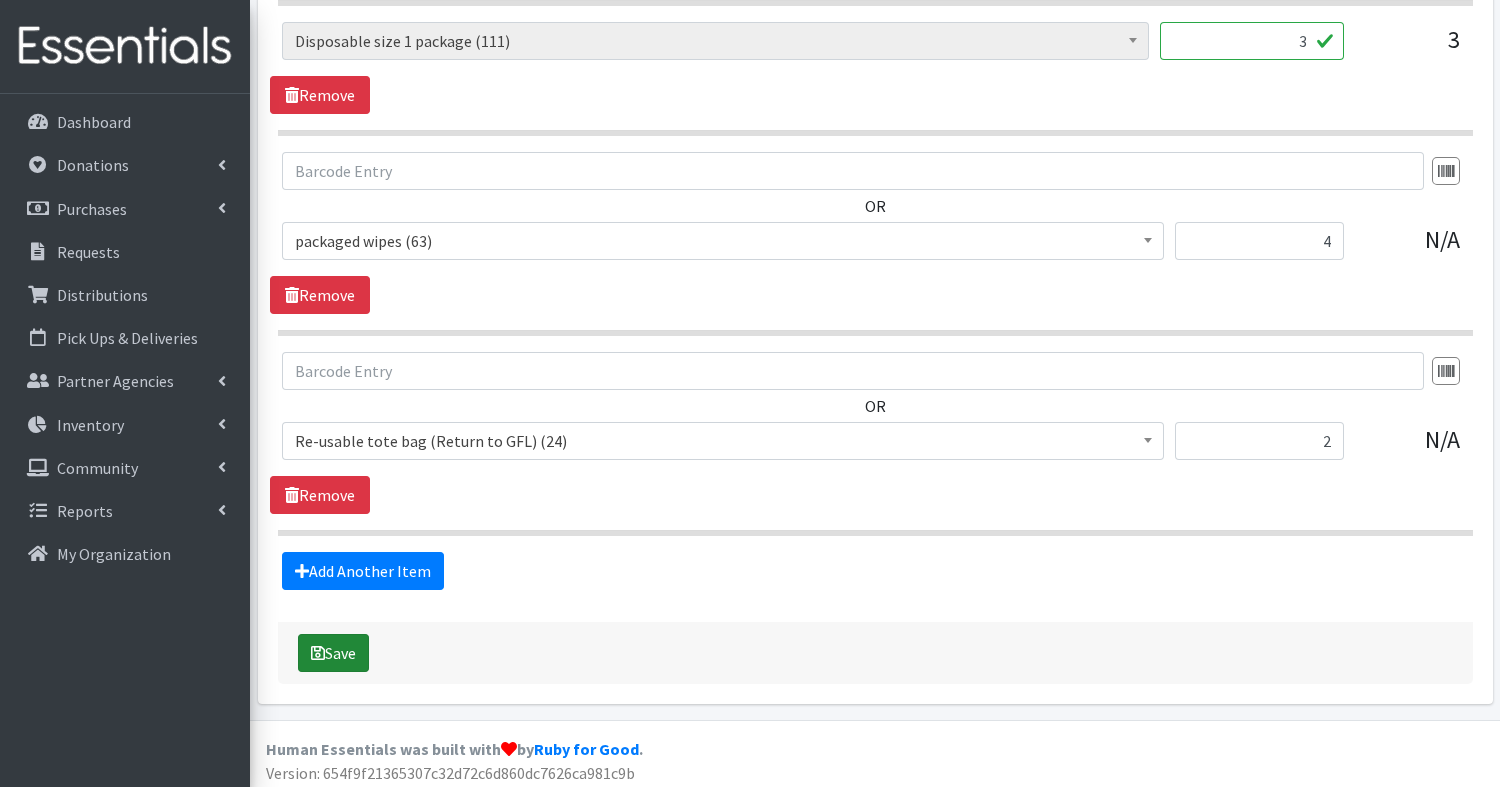 click at bounding box center [318, 653] 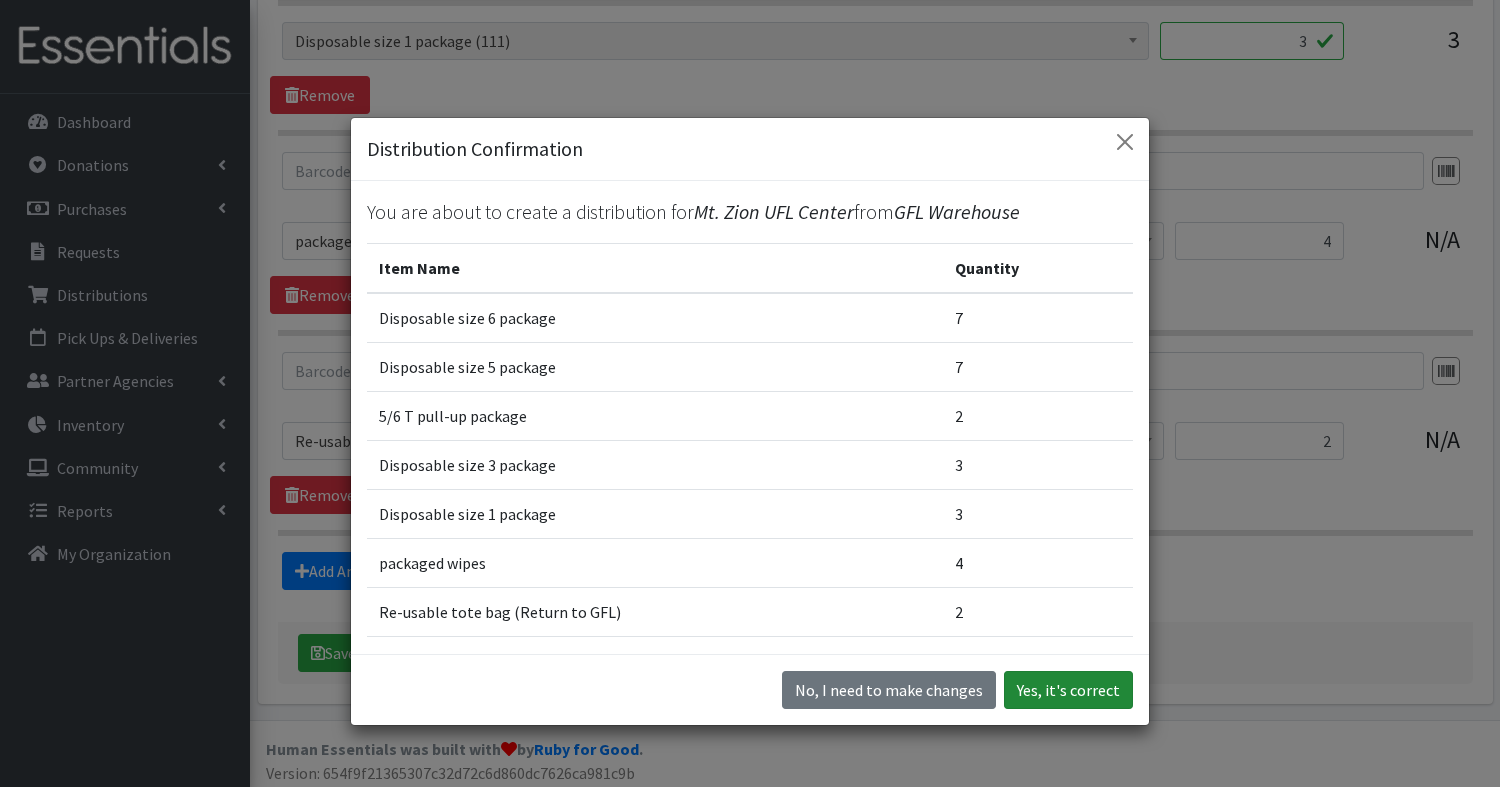 click on "Yes, it's correct" at bounding box center [1068, 690] 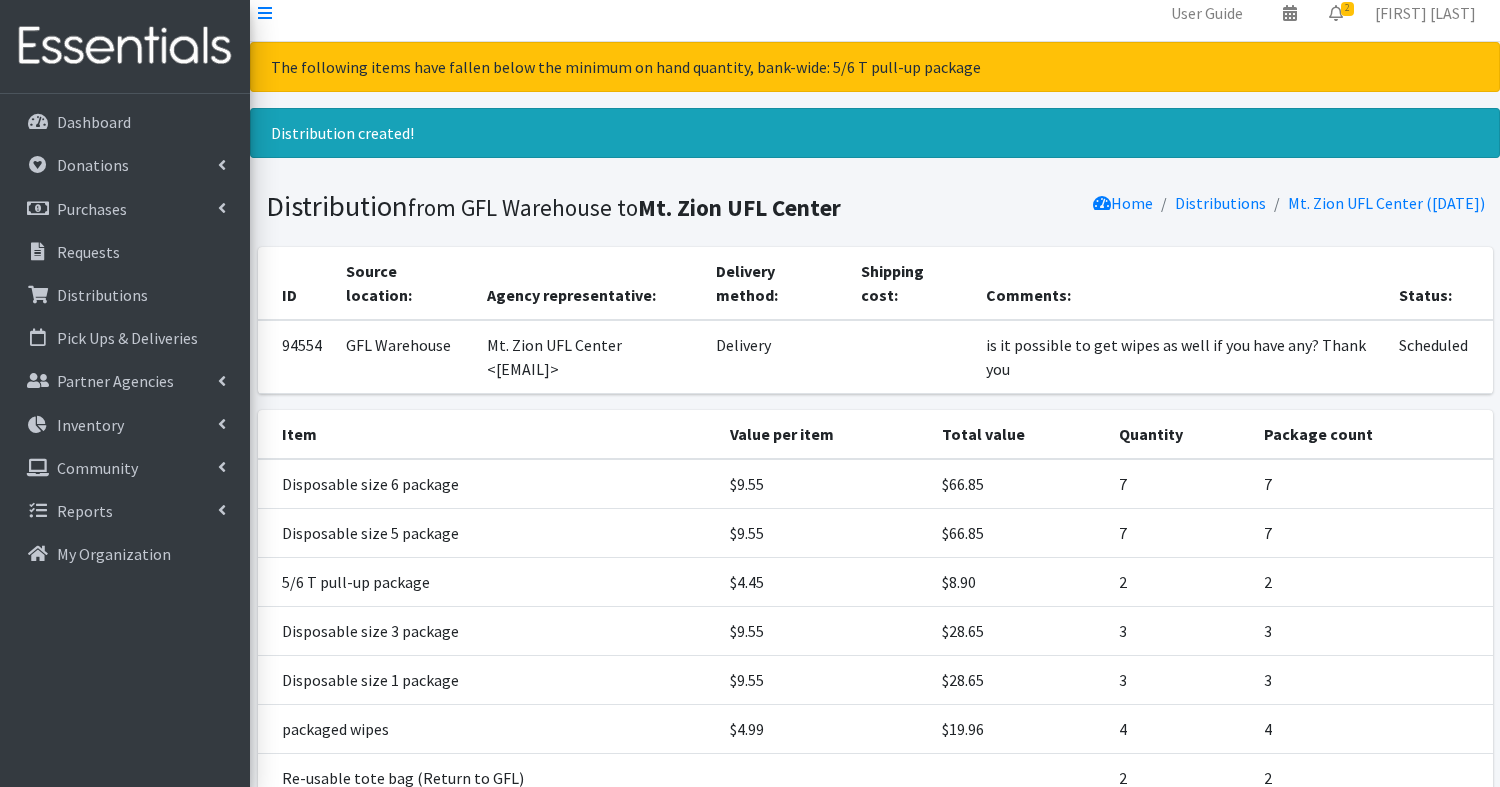 scroll, scrollTop: 19, scrollLeft: 0, axis: vertical 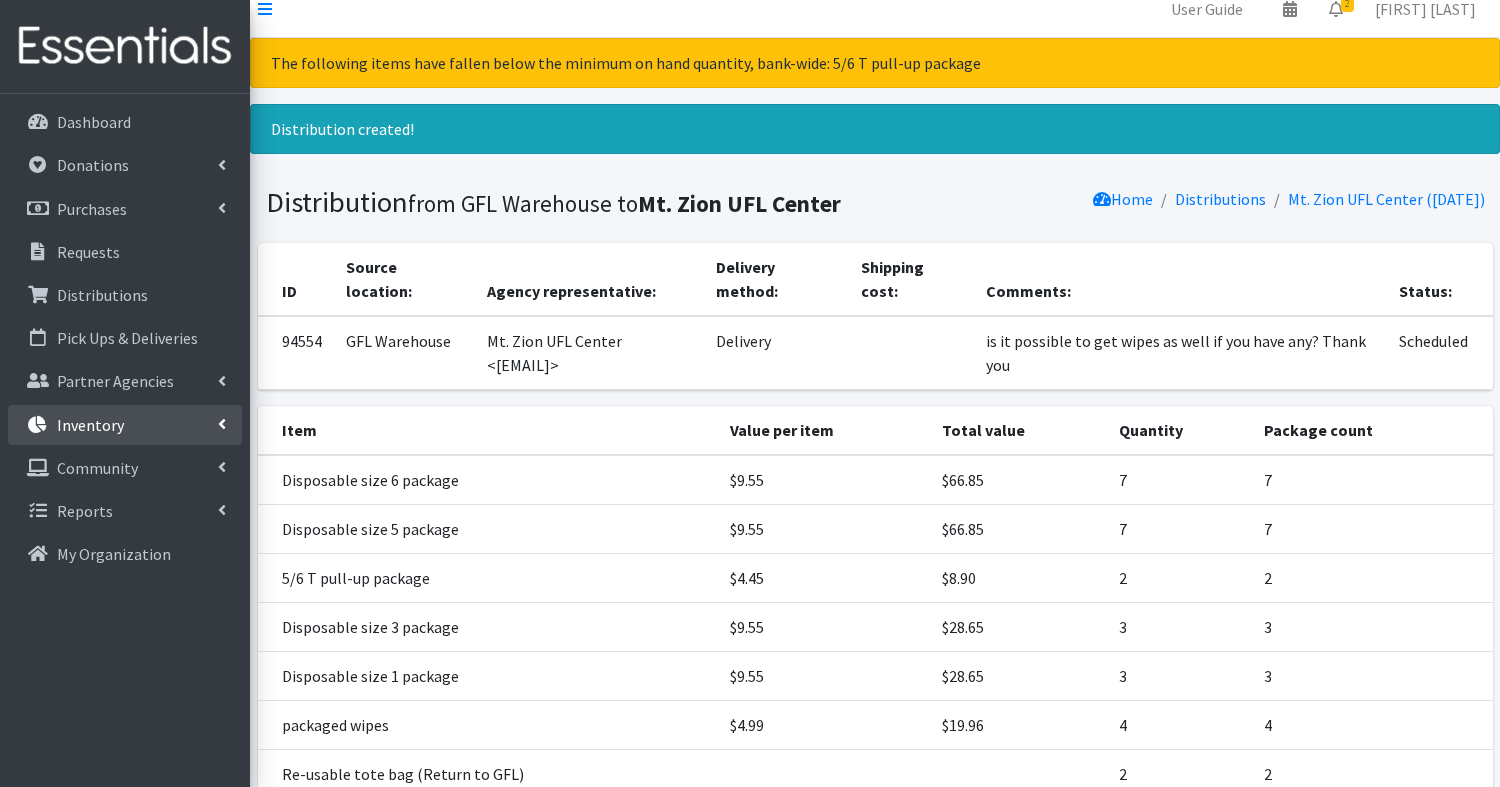 click on "Inventory" at bounding box center (125, 425) 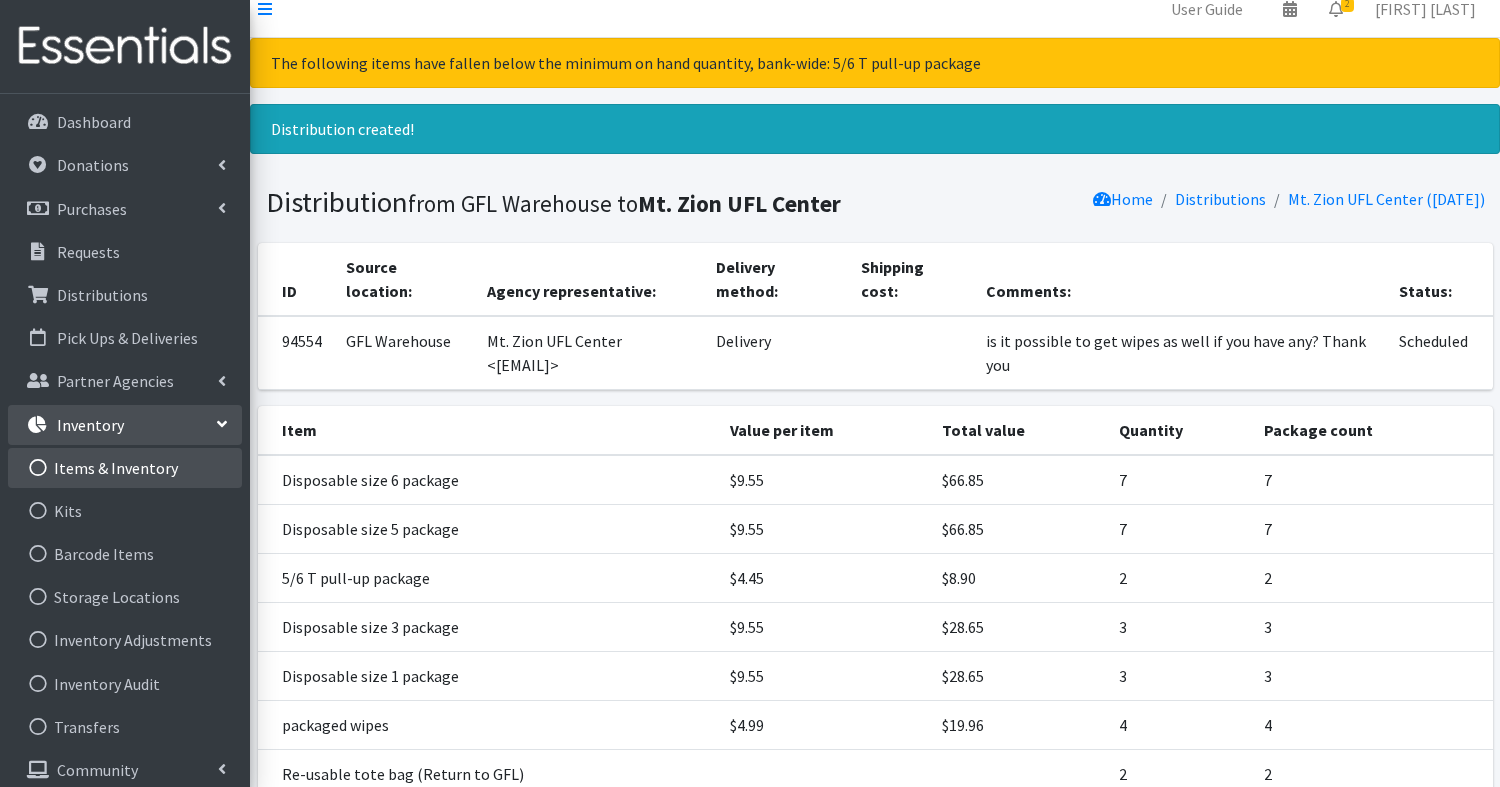 click on "Items & Inventory" at bounding box center [125, 468] 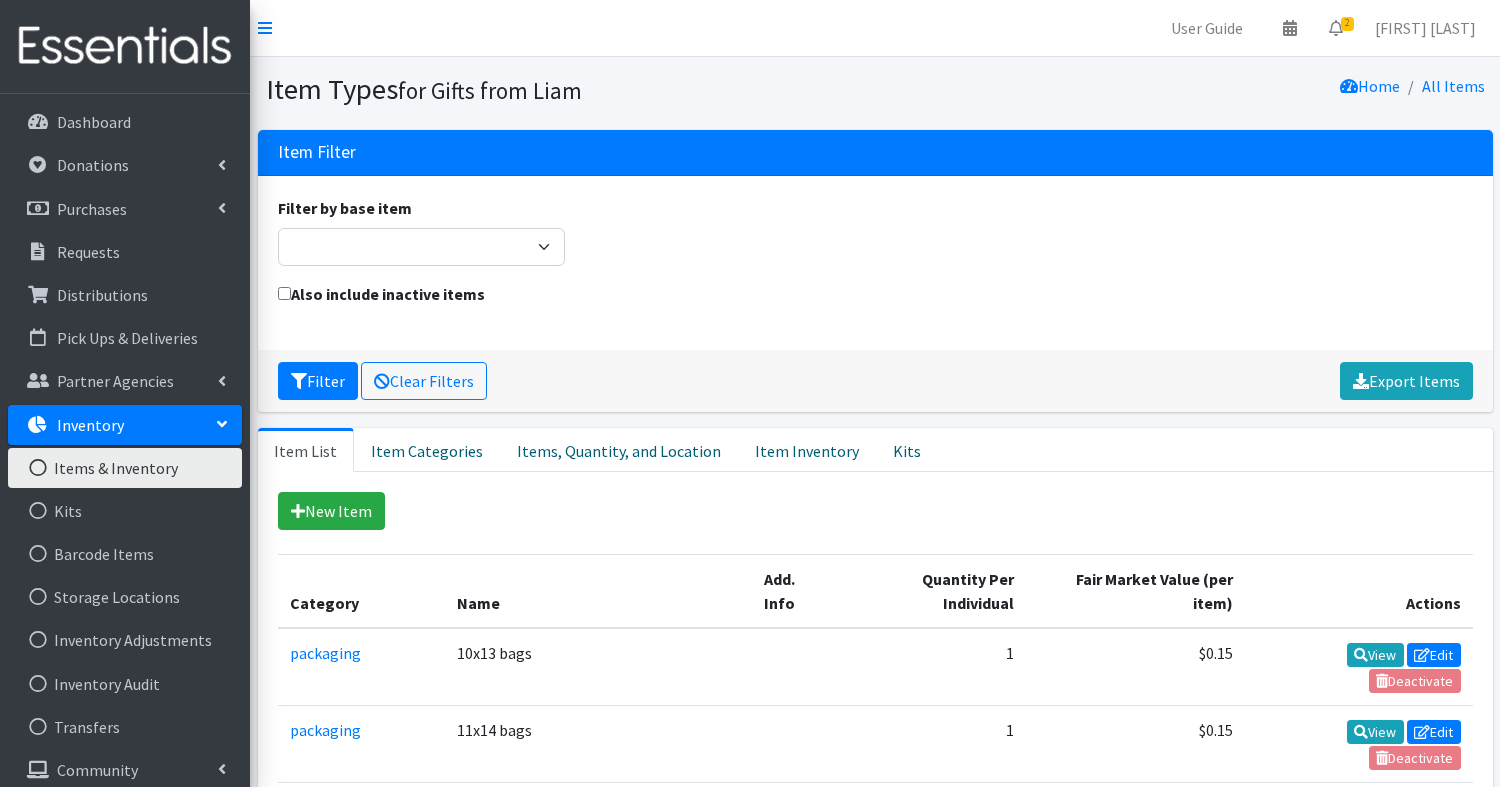 scroll, scrollTop: 0, scrollLeft: 0, axis: both 